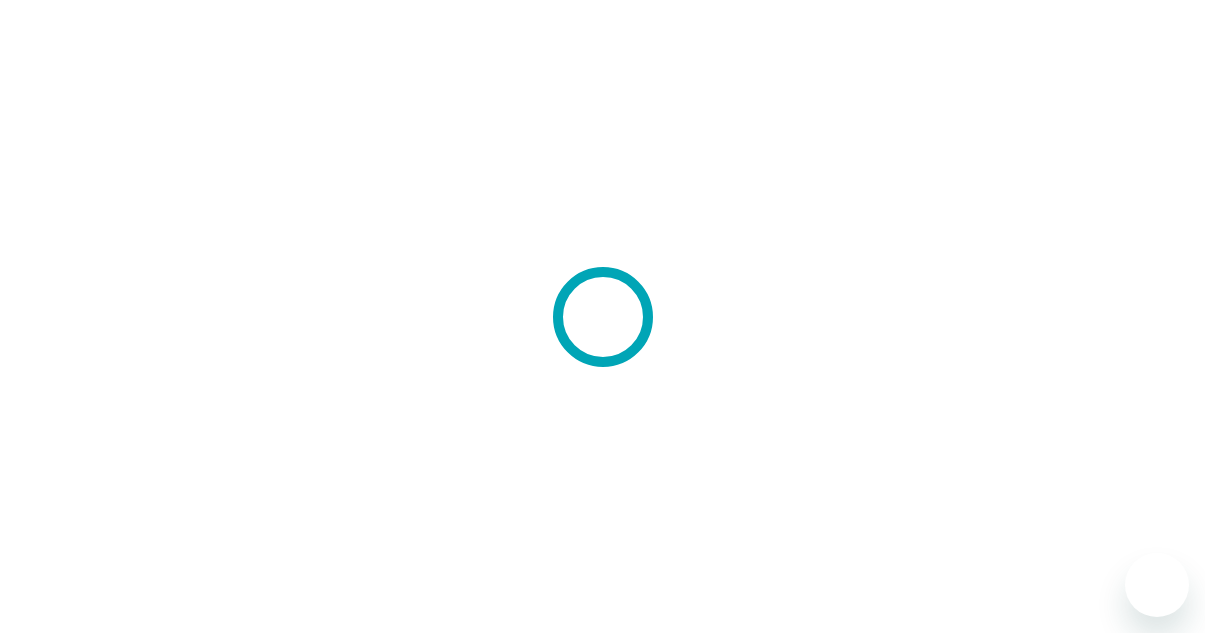 scroll, scrollTop: 0, scrollLeft: 0, axis: both 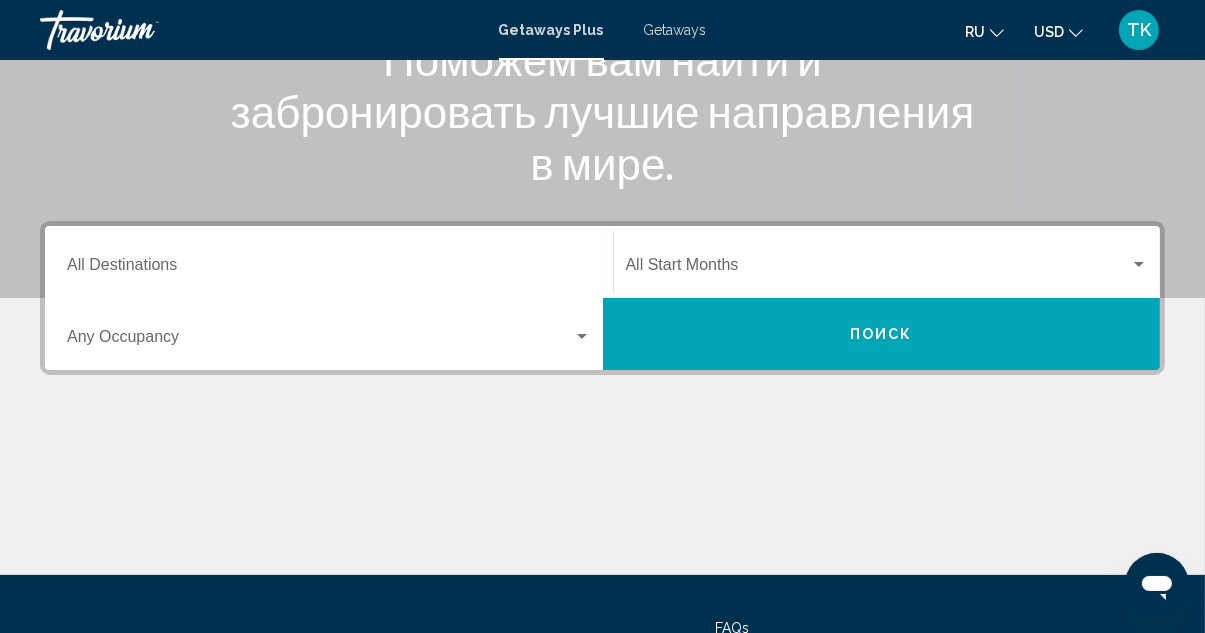 click on "Destination All Destinations" at bounding box center (329, 262) 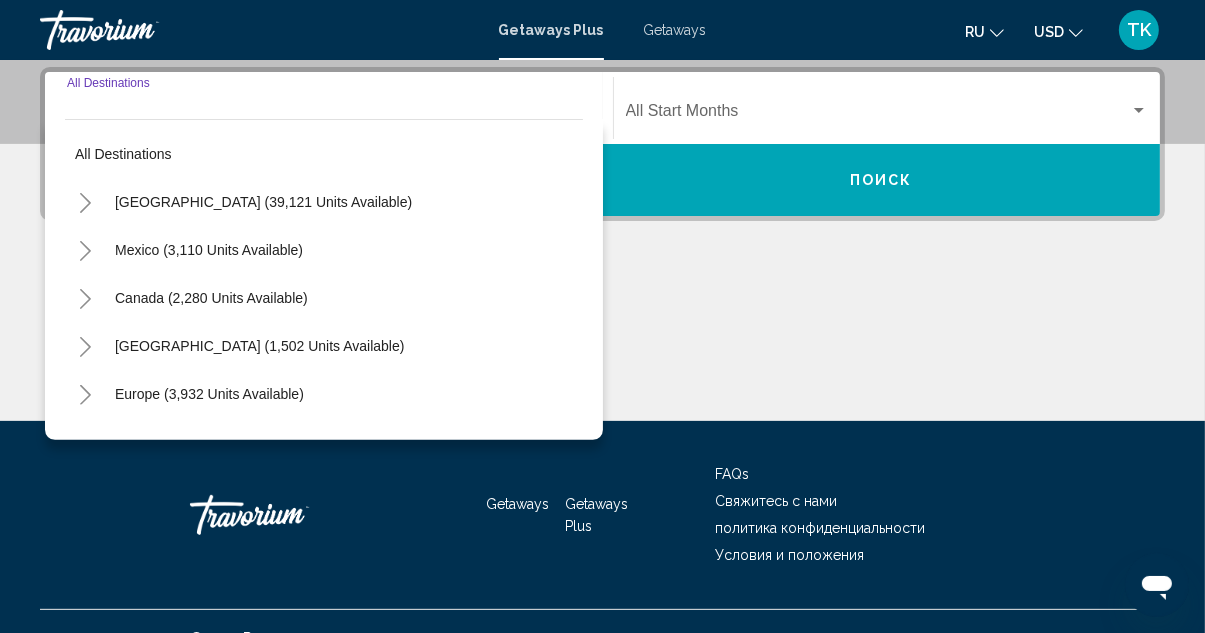 scroll, scrollTop: 457, scrollLeft: 0, axis: vertical 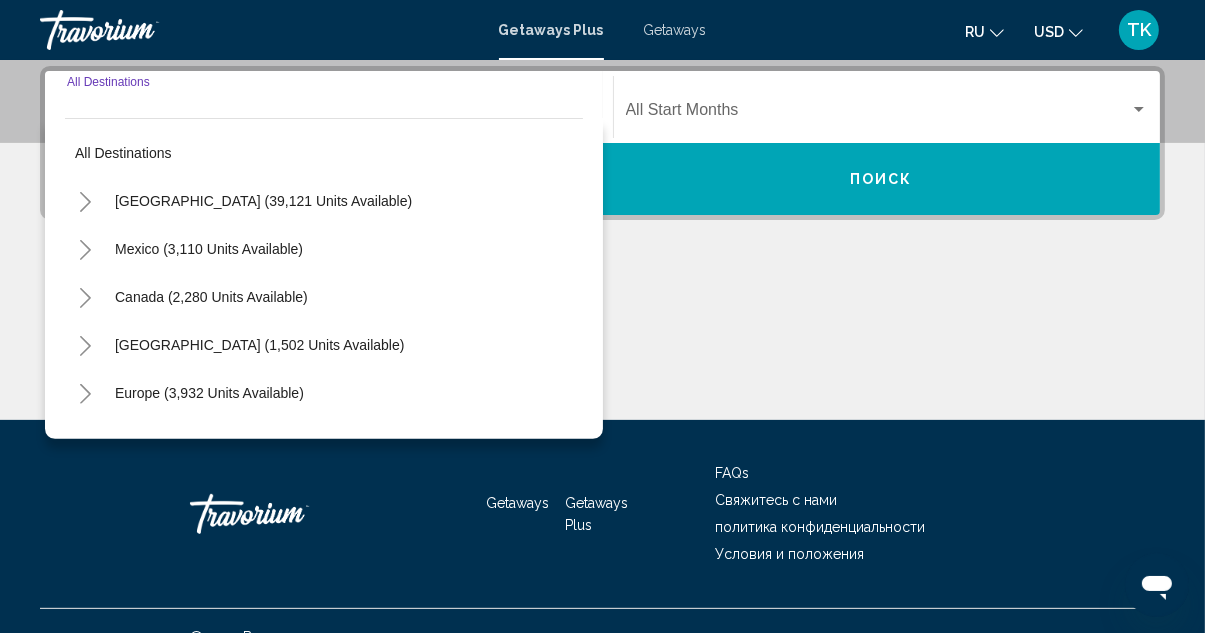 click on "Canada (2,280 units available)" at bounding box center [259, 345] 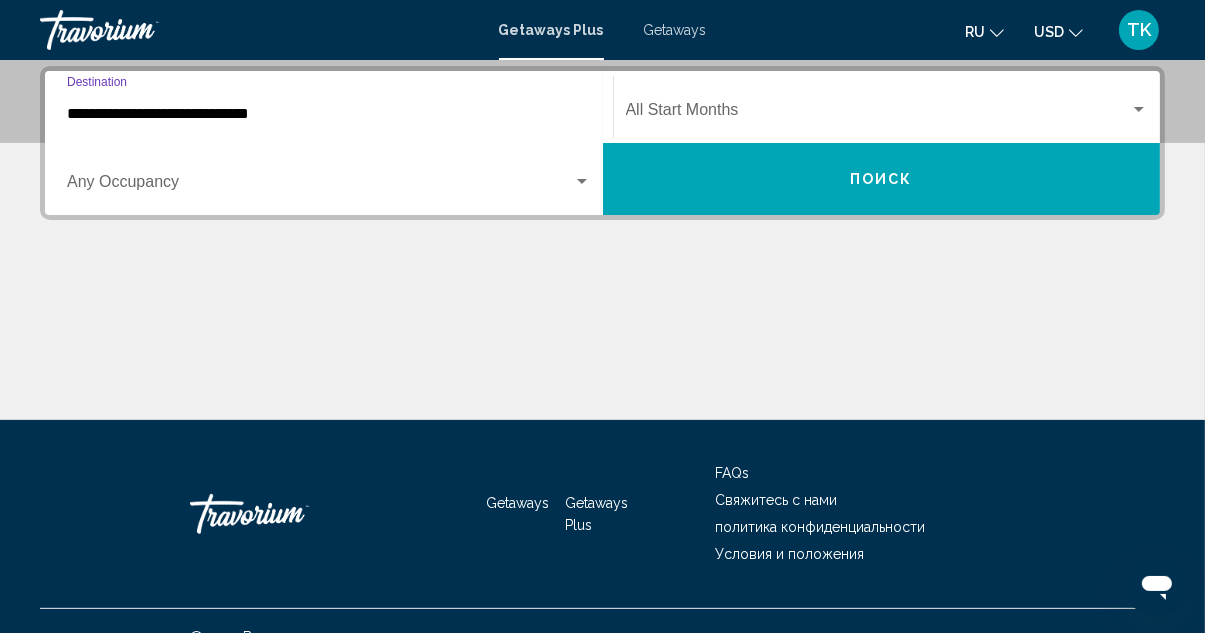 click at bounding box center [582, 181] 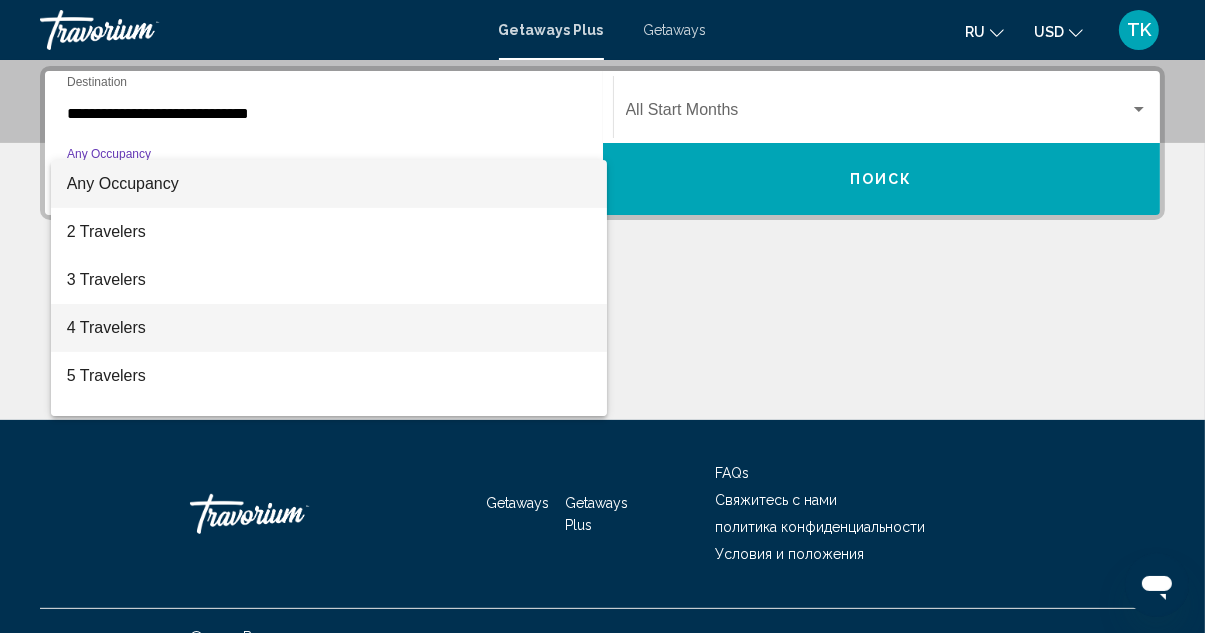 click on "4 Travelers" at bounding box center (329, 328) 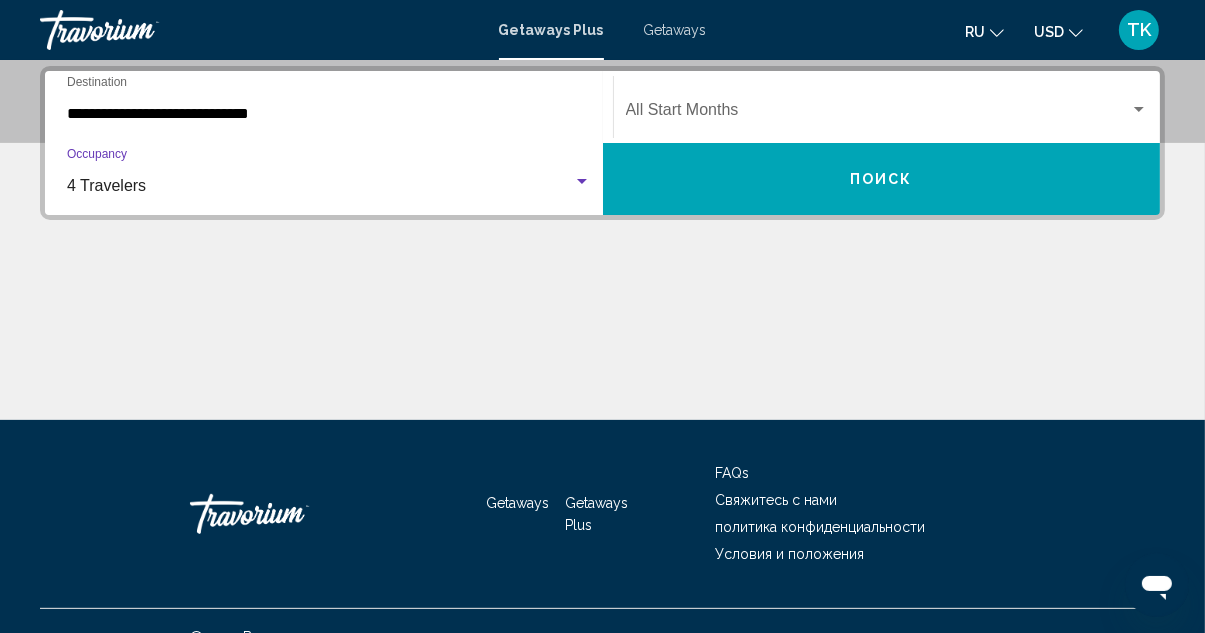 click at bounding box center (878, 114) 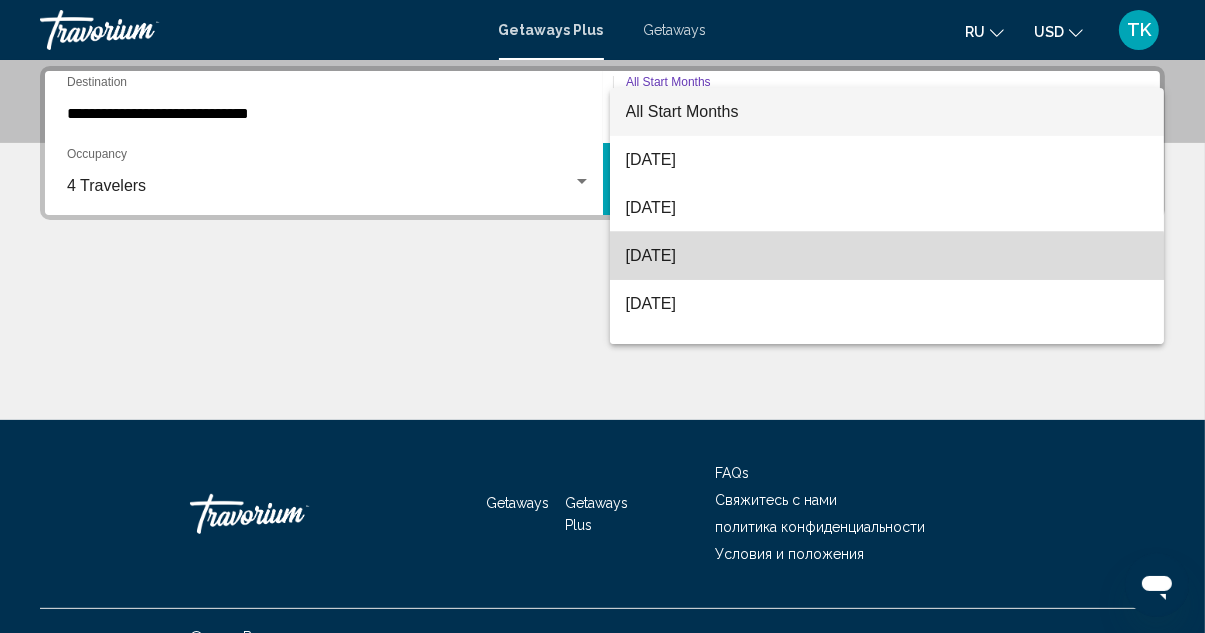 click on "[DATE]" at bounding box center [887, 256] 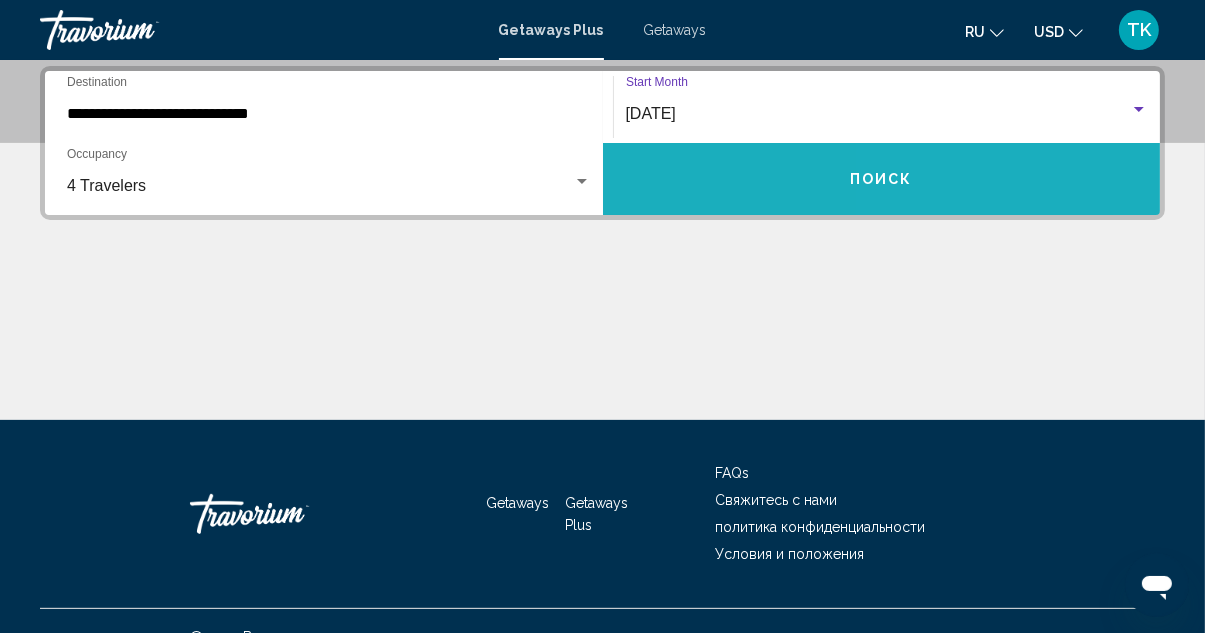 click on "Поиск" at bounding box center (882, 179) 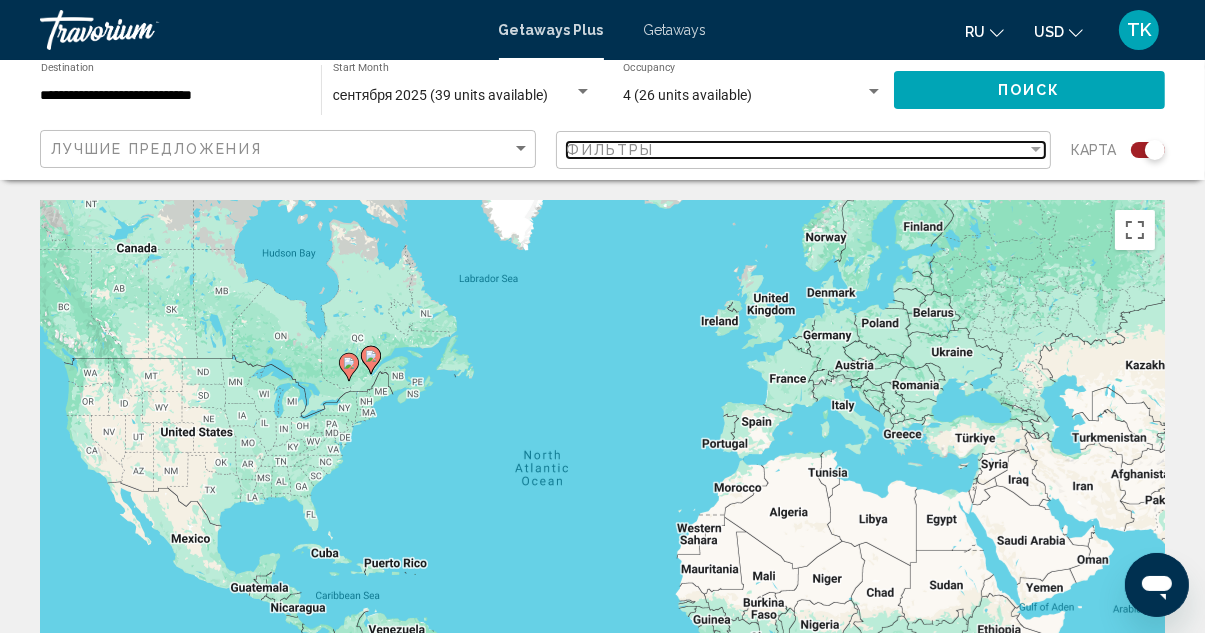 click at bounding box center [1036, 149] 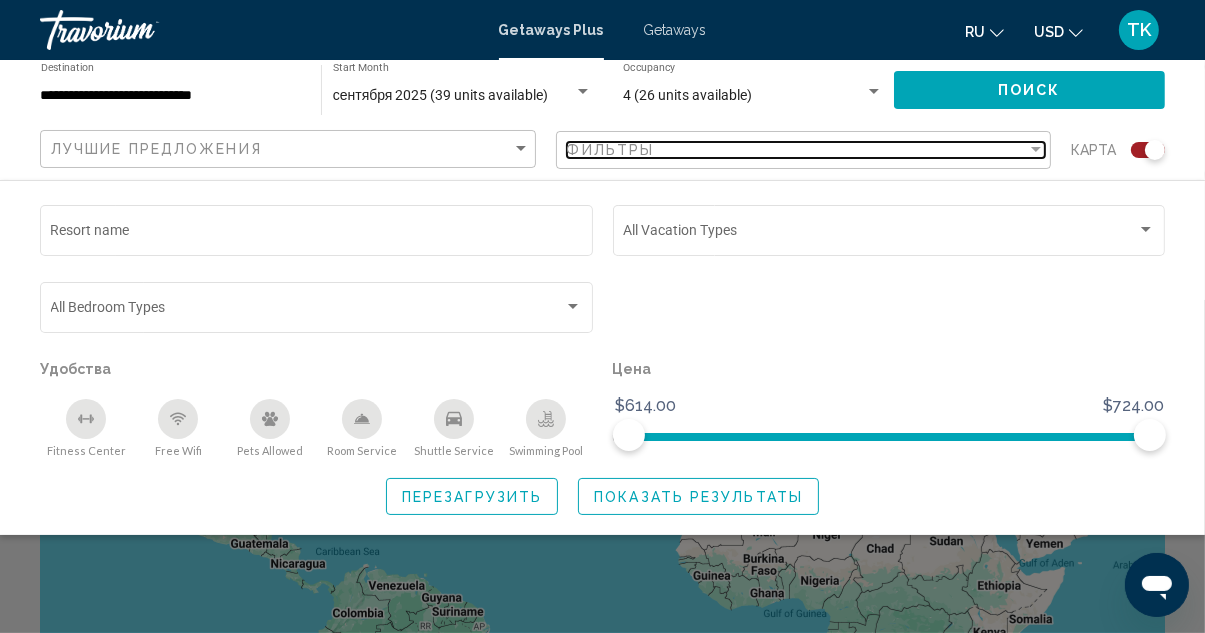 scroll, scrollTop: 132, scrollLeft: 0, axis: vertical 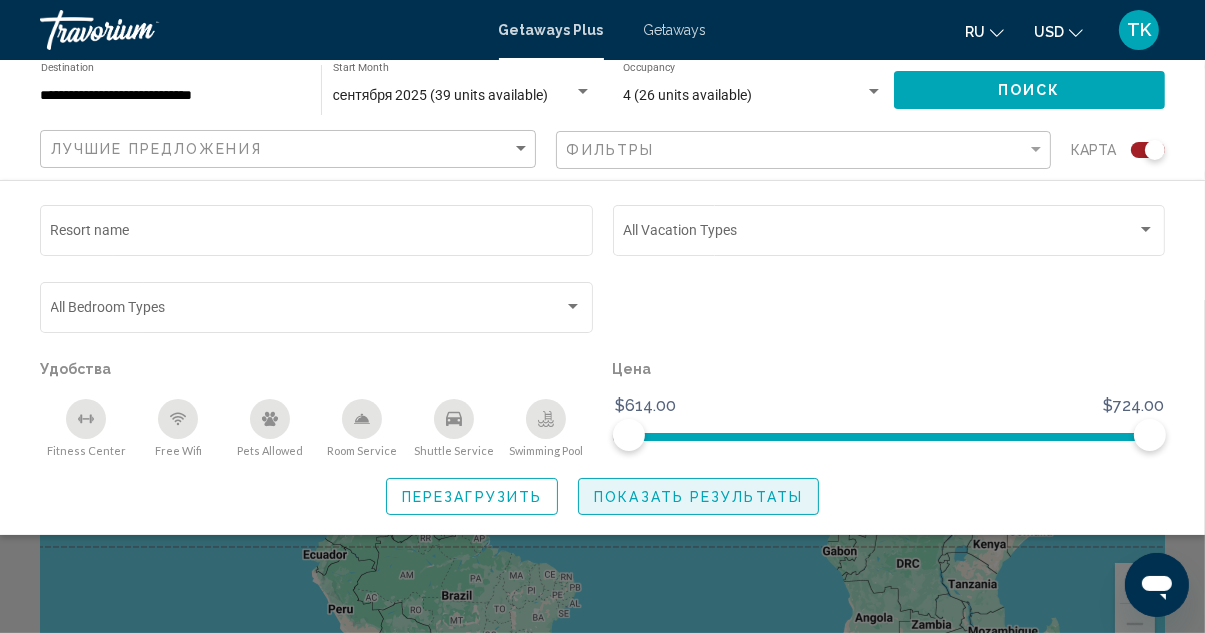 click on "Показать результаты" 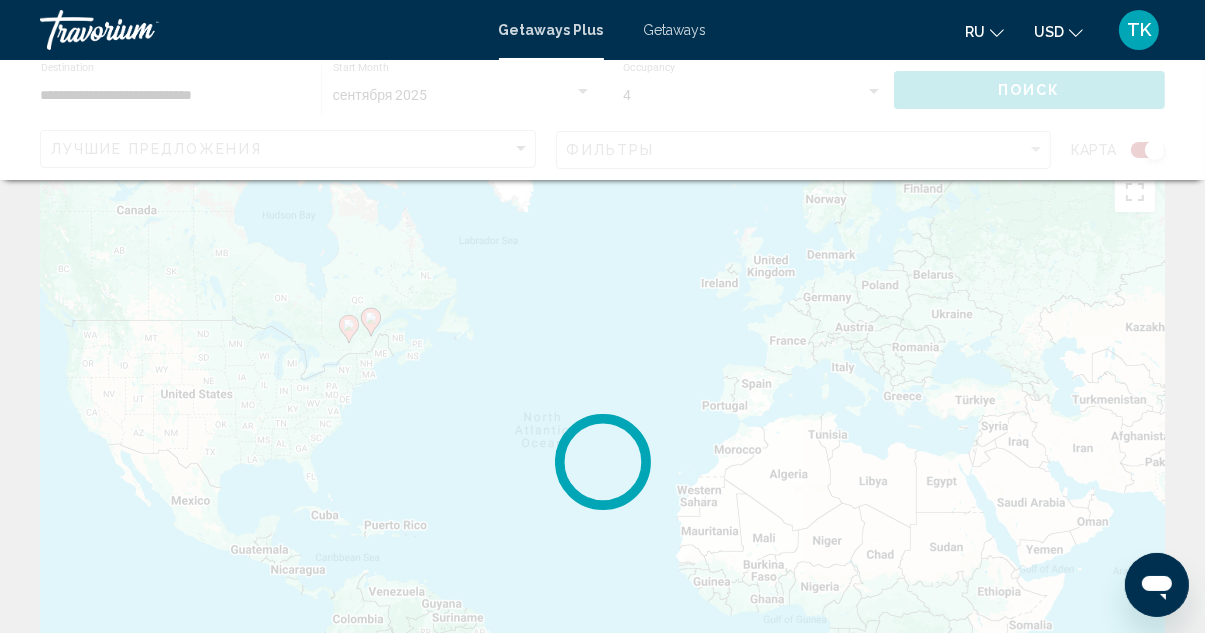 scroll, scrollTop: 0, scrollLeft: 0, axis: both 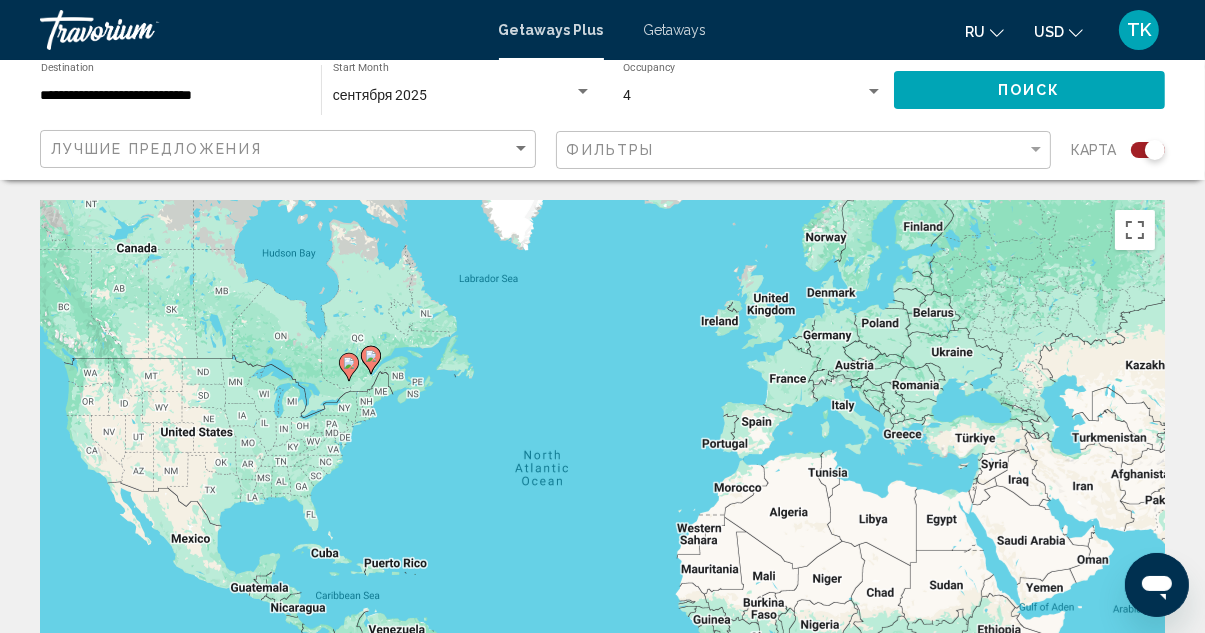 click on "сентября 2025" at bounding box center (453, 96) 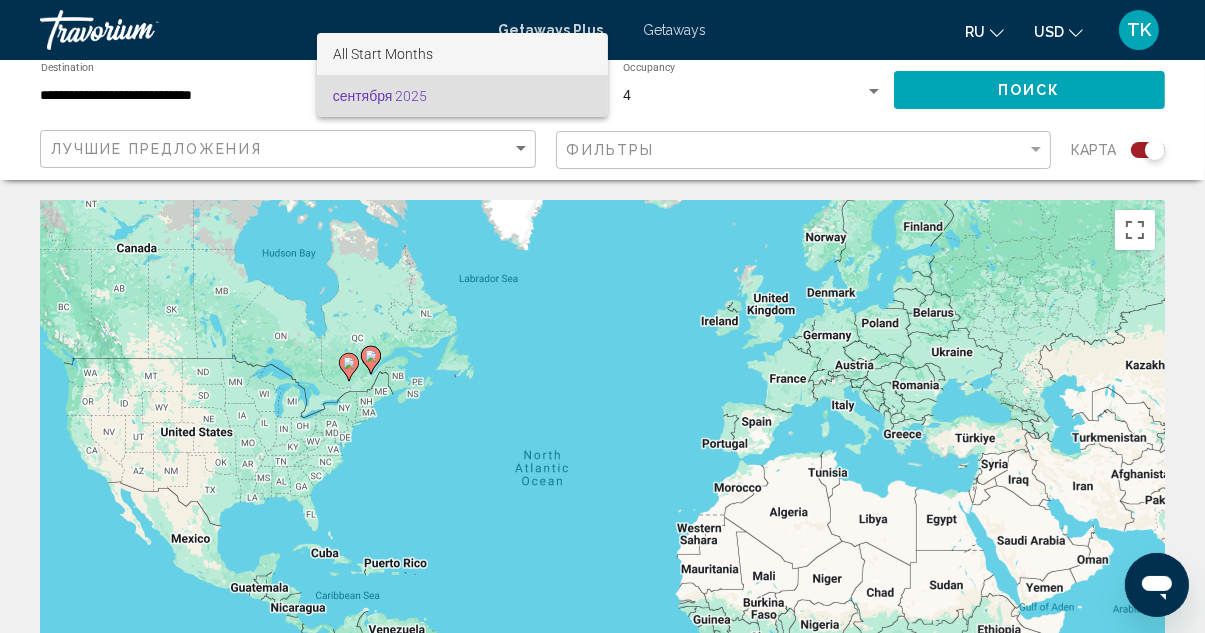 click on "All Start Months" at bounding box center (462, 54) 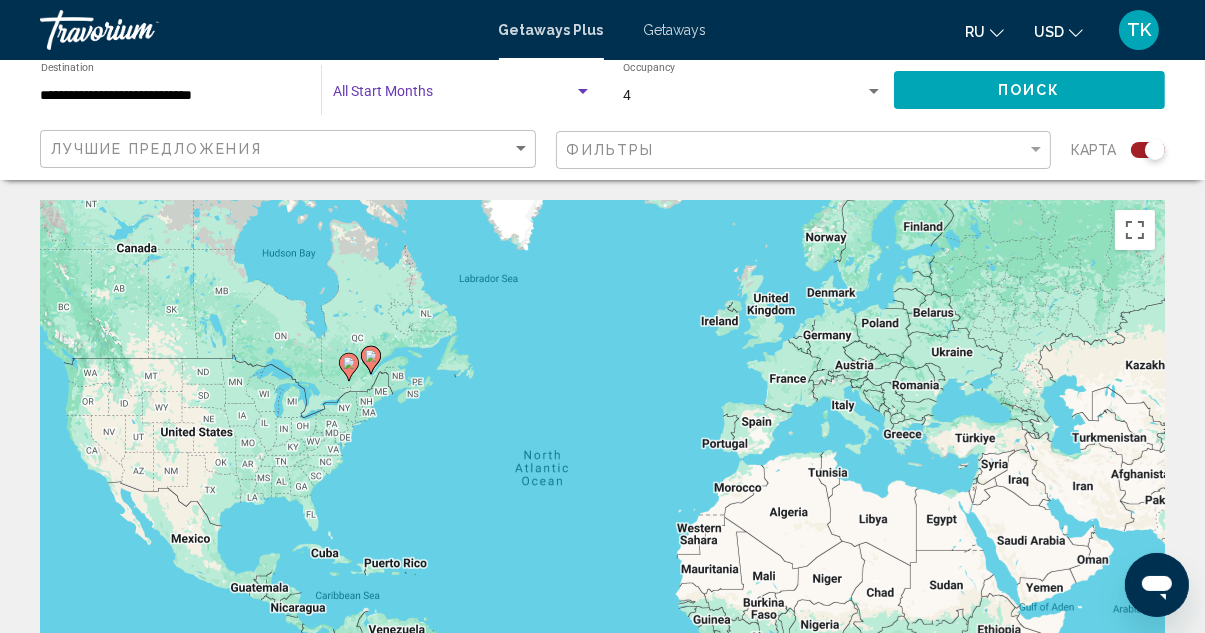 click at bounding box center [583, 91] 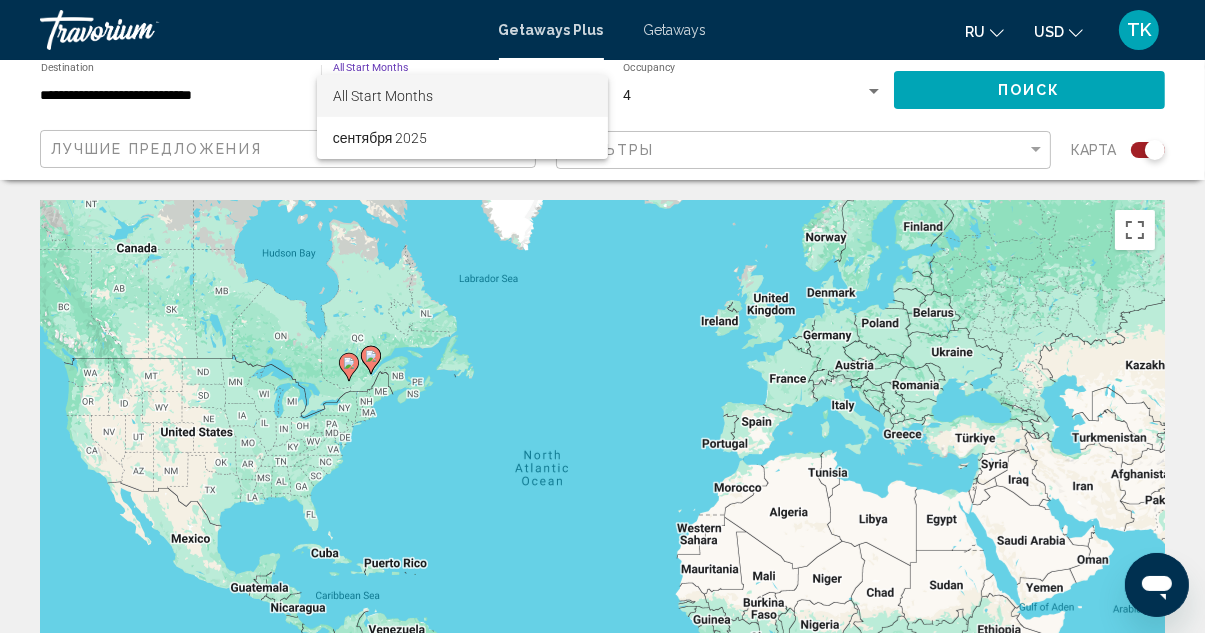 click on "All Start Months" at bounding box center (462, 96) 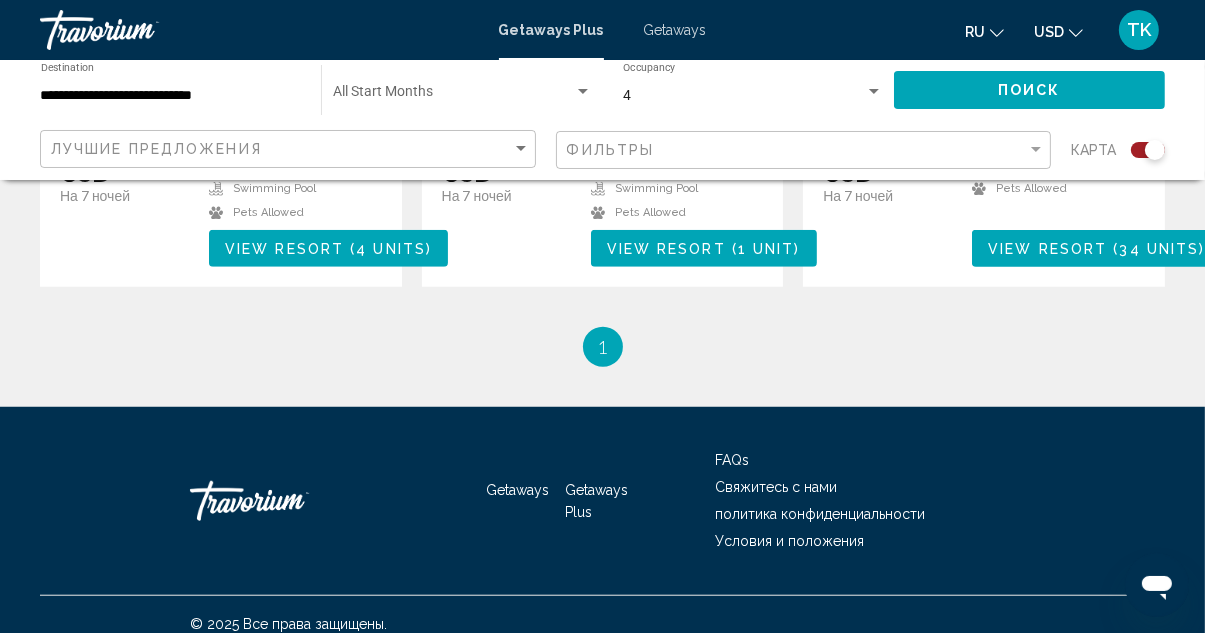 scroll, scrollTop: 1319, scrollLeft: 0, axis: vertical 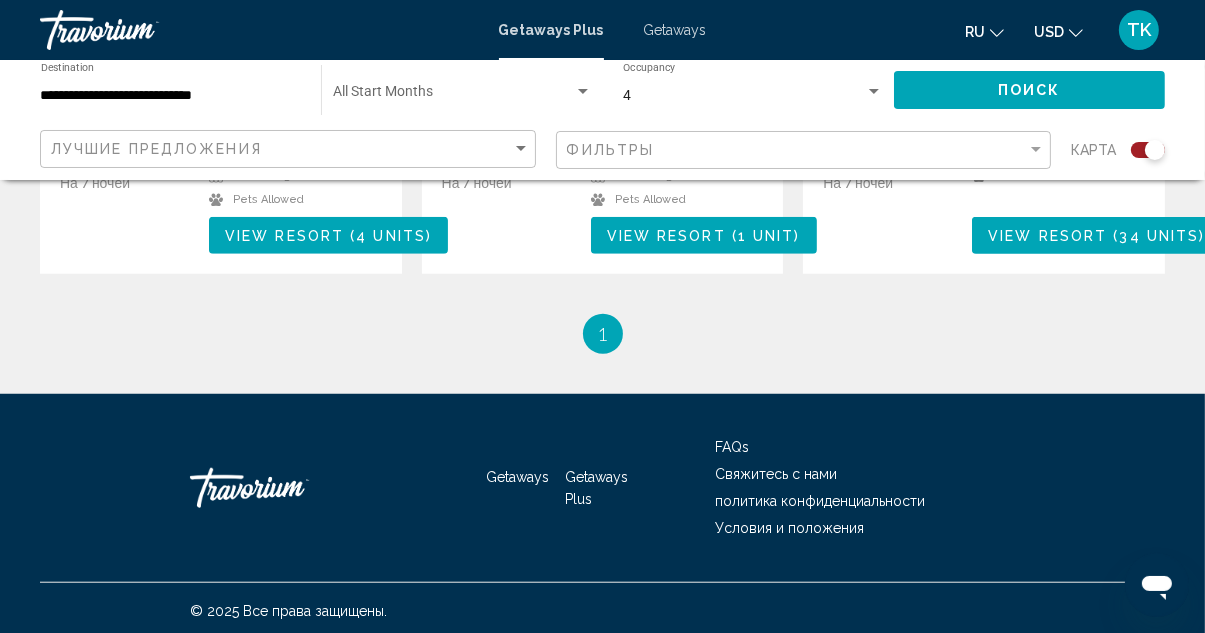 click on "Поиск" 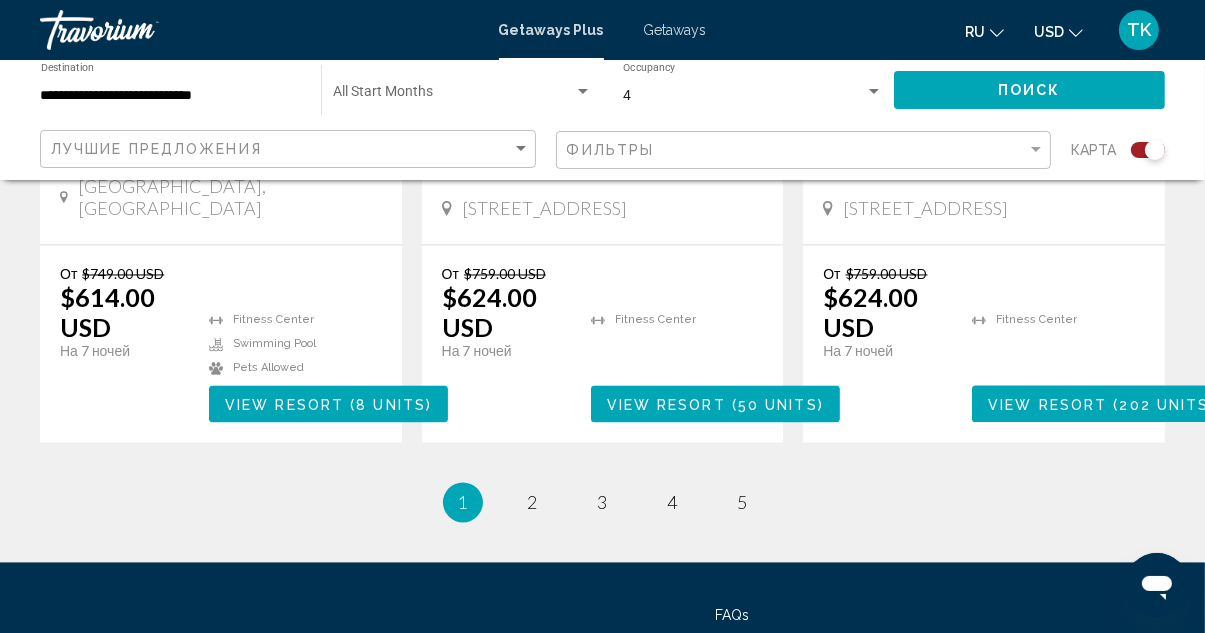 scroll, scrollTop: 3433, scrollLeft: 0, axis: vertical 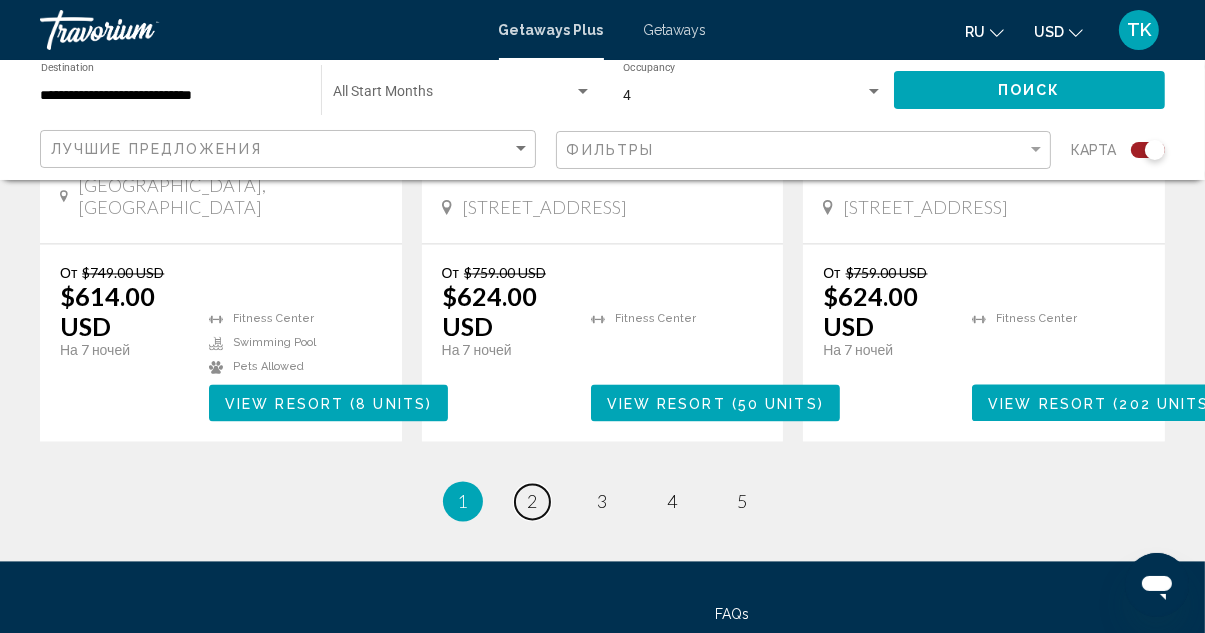 click on "2" at bounding box center [533, 501] 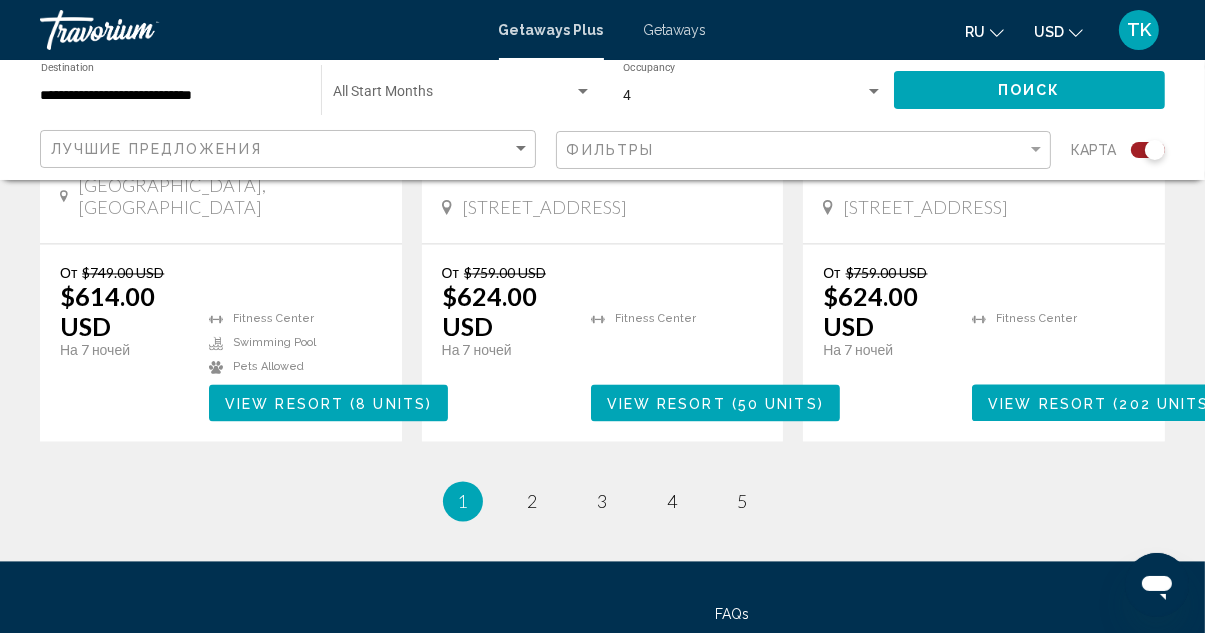 scroll, scrollTop: 0, scrollLeft: 0, axis: both 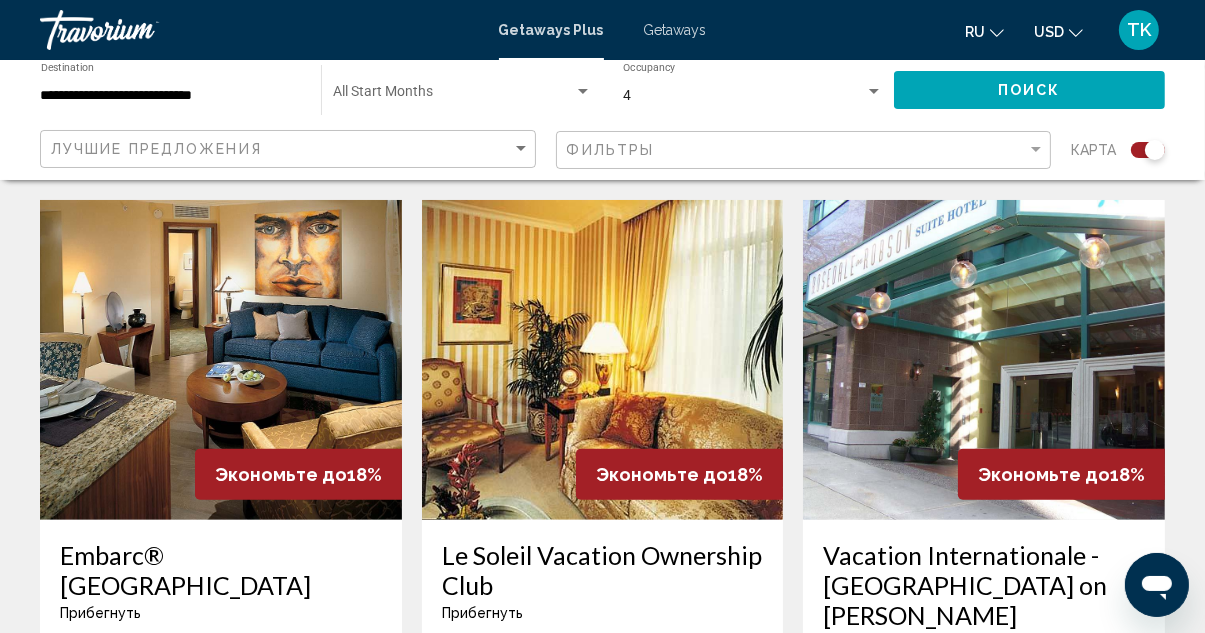click at bounding box center (221, 360) 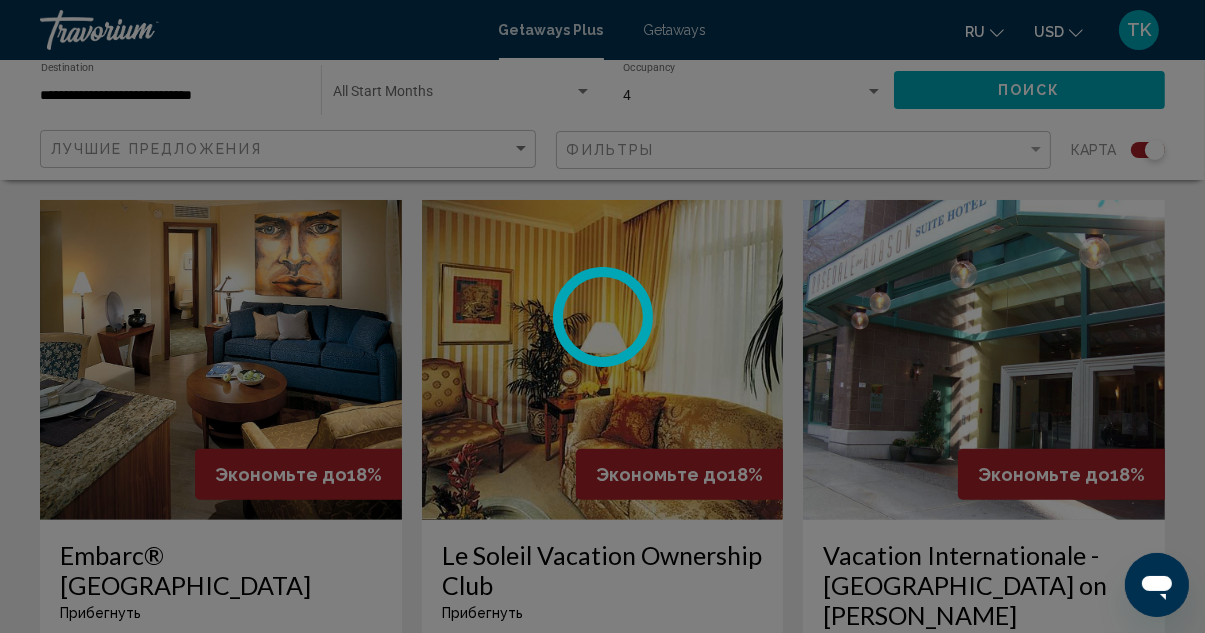 scroll, scrollTop: 218, scrollLeft: 0, axis: vertical 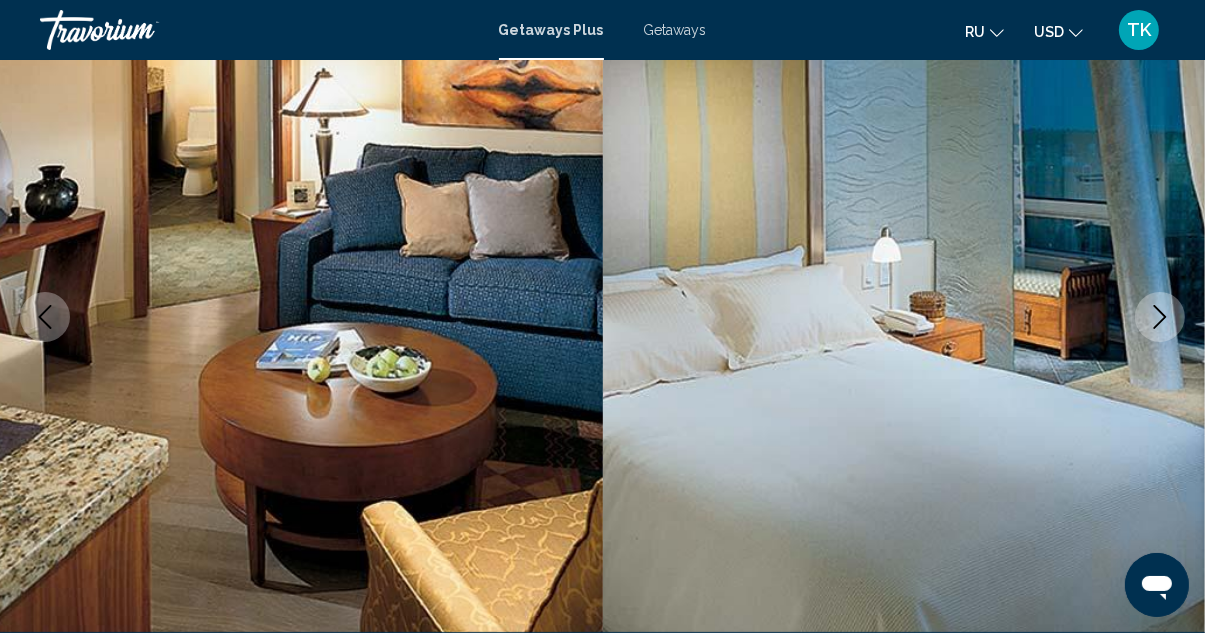 click at bounding box center [1160, 317] 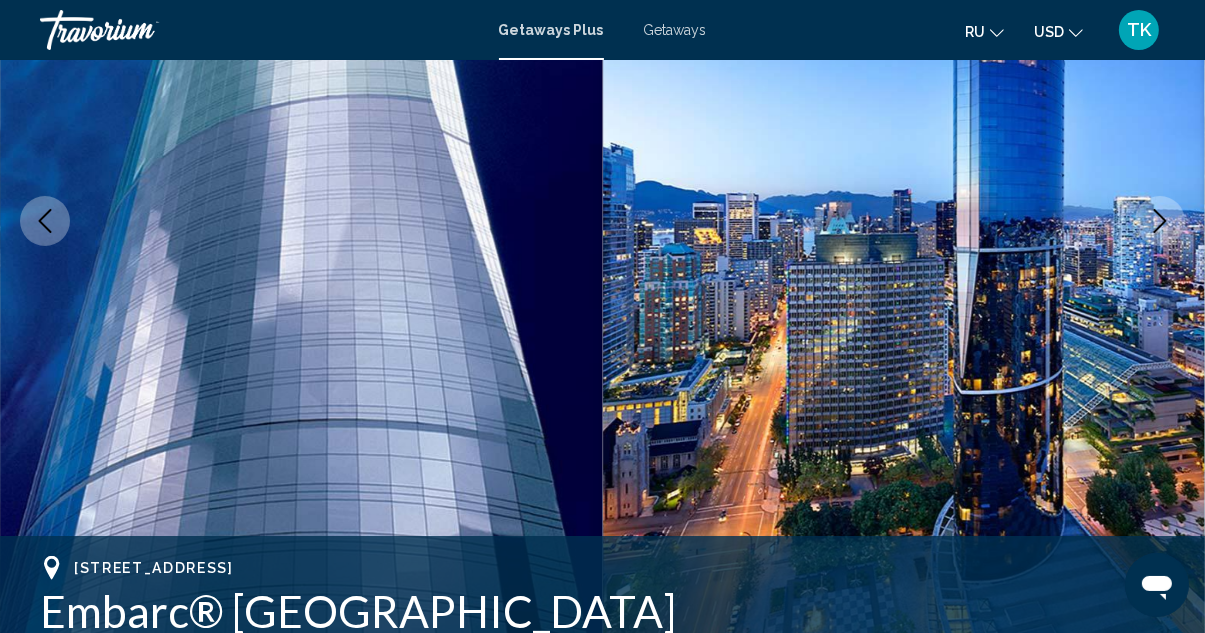 scroll, scrollTop: 315, scrollLeft: 0, axis: vertical 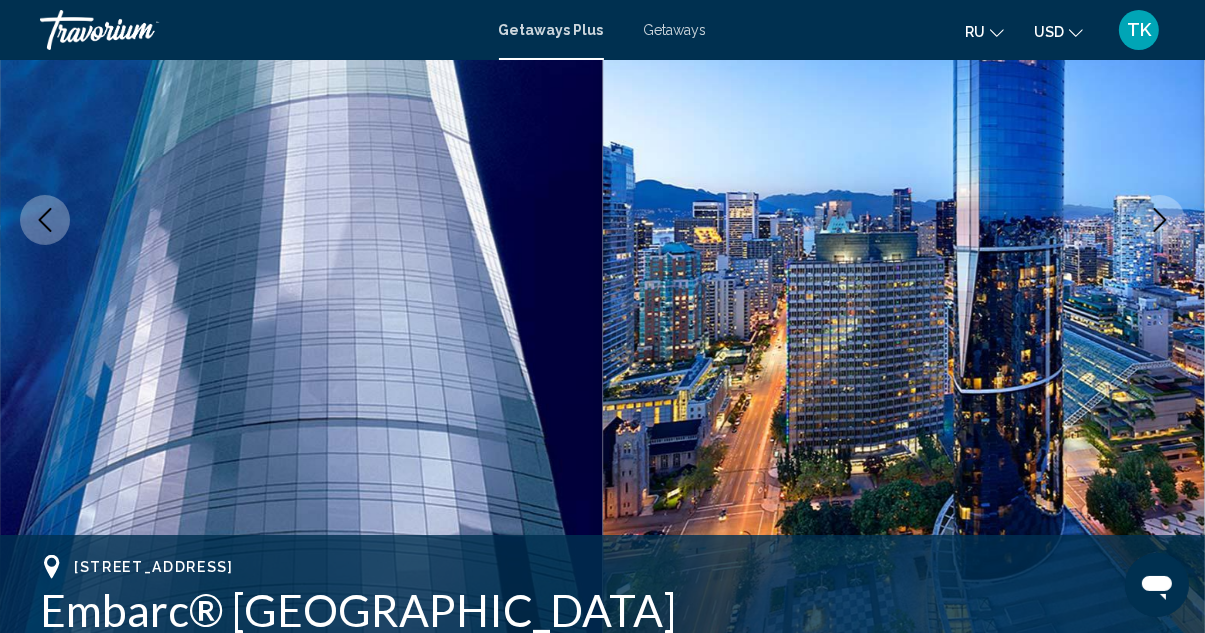 click at bounding box center (904, 220) 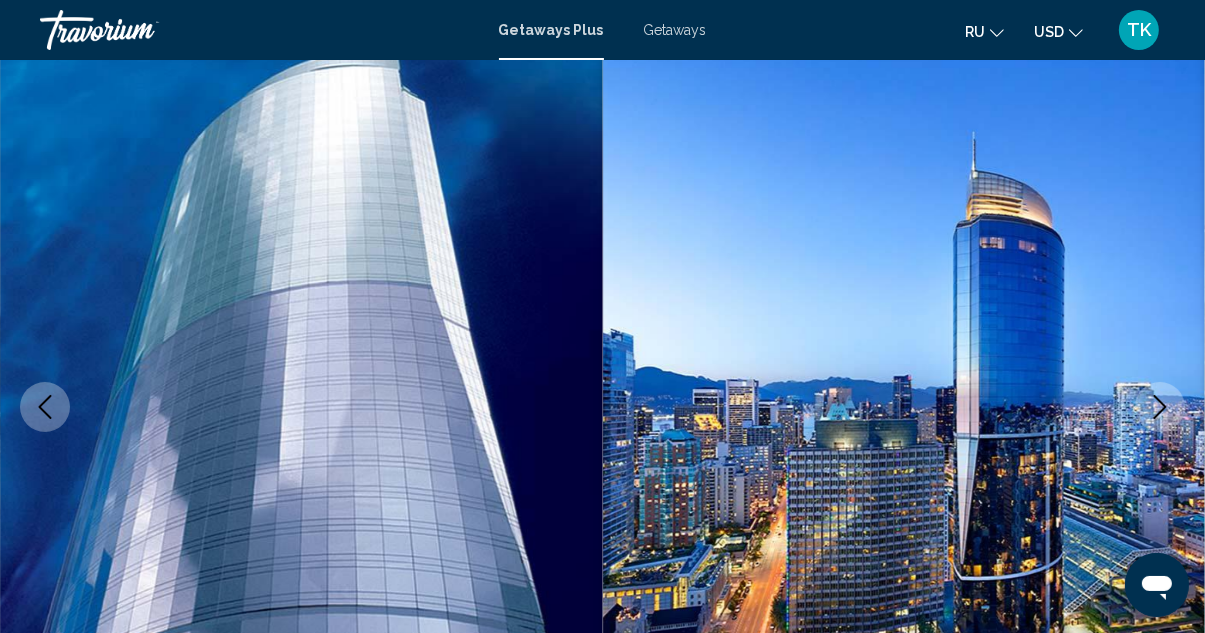 scroll, scrollTop: 127, scrollLeft: 0, axis: vertical 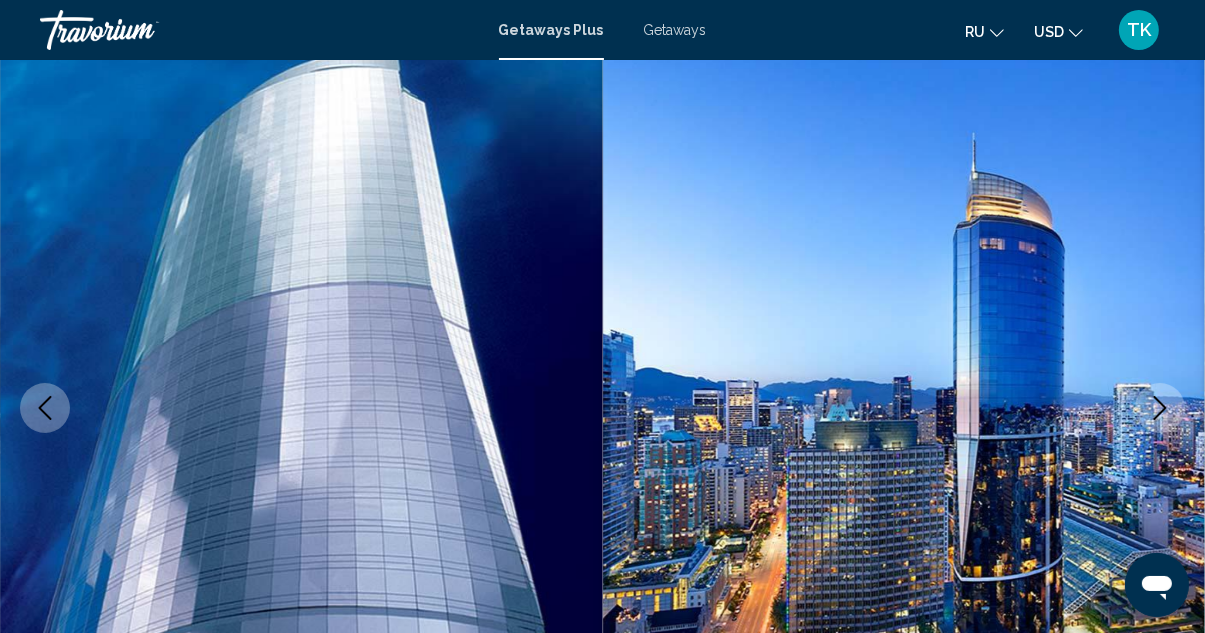 click at bounding box center (1160, 408) 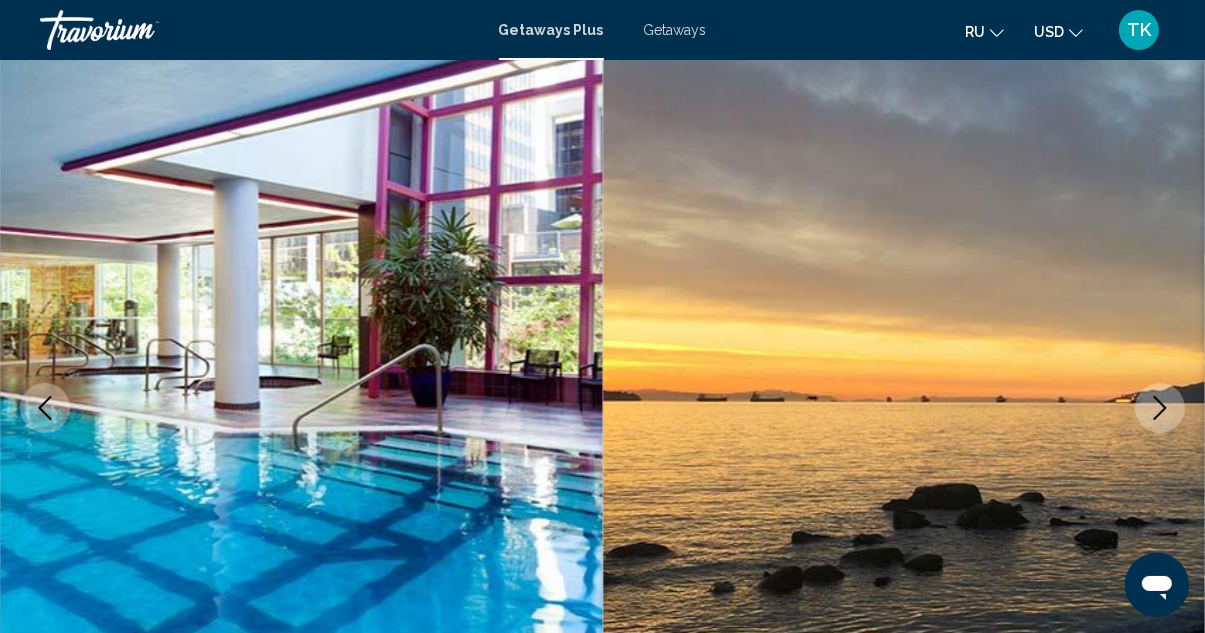 click at bounding box center (1160, 408) 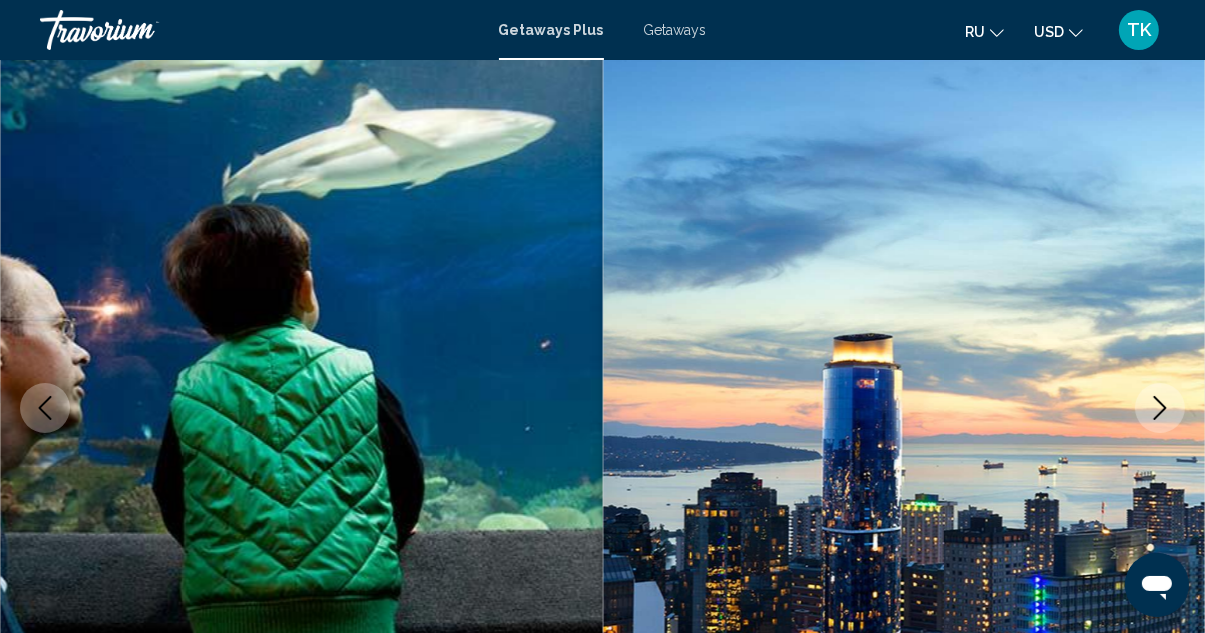 click at bounding box center [1160, 408] 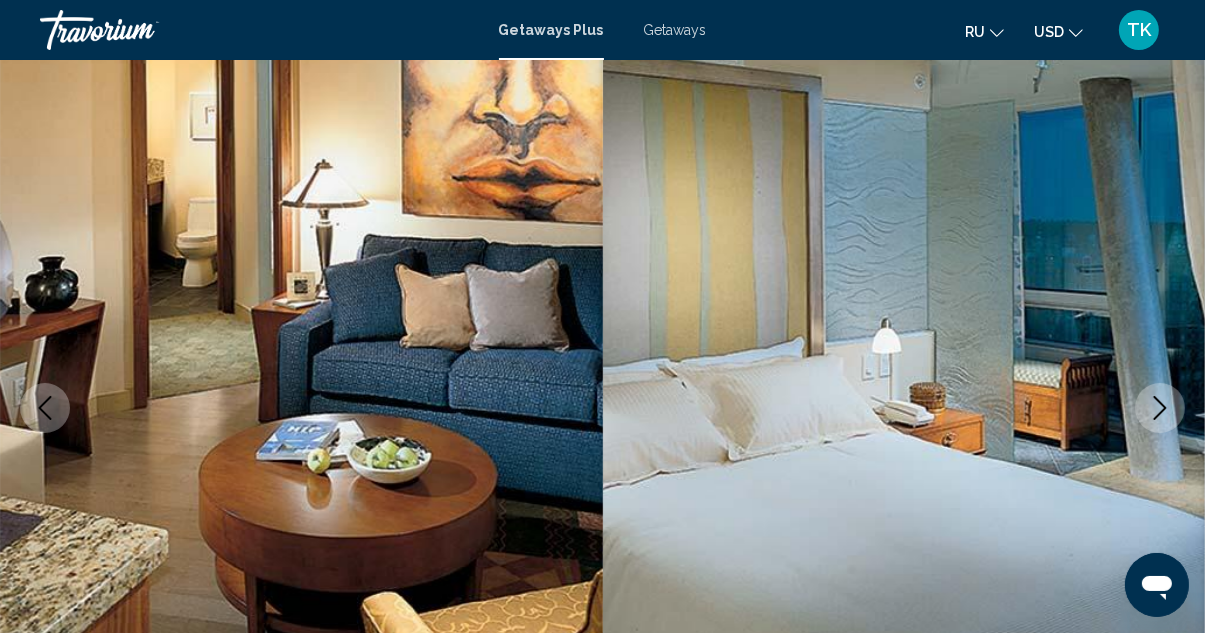 click at bounding box center [1160, 408] 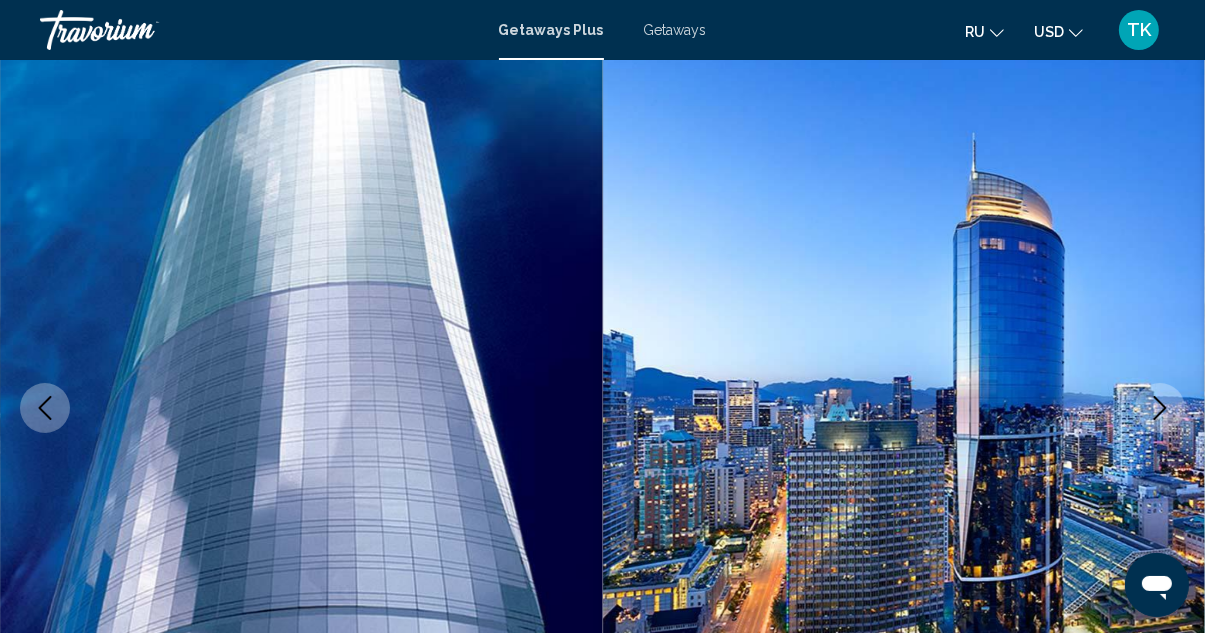 click at bounding box center (1160, 408) 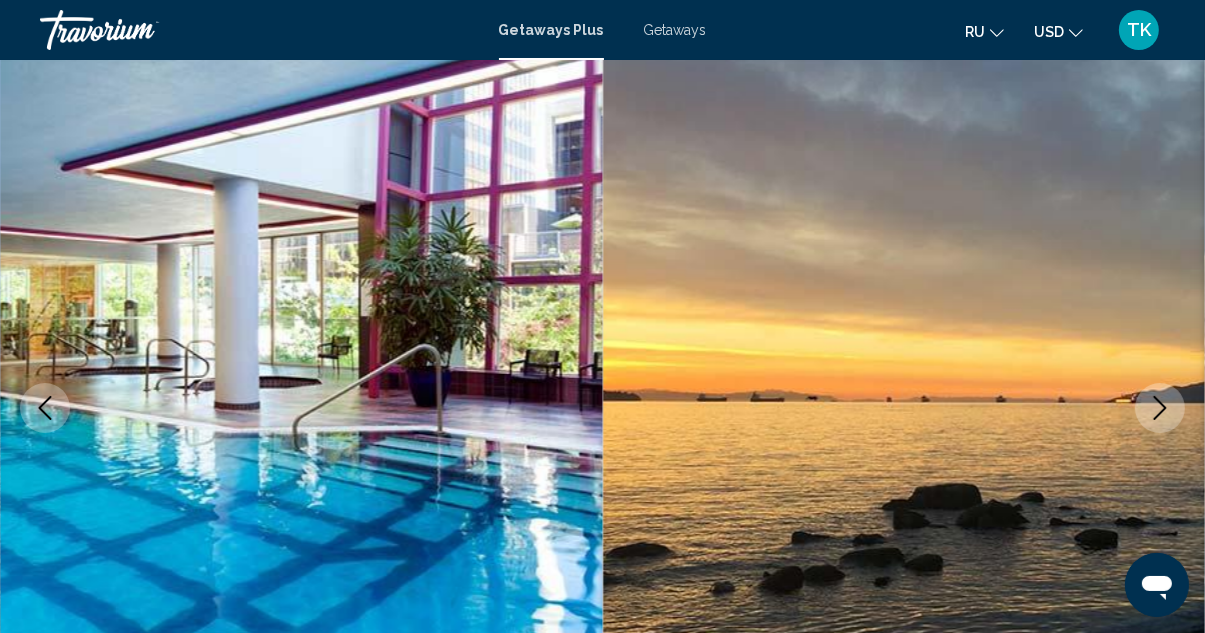 click at bounding box center [1160, 408] 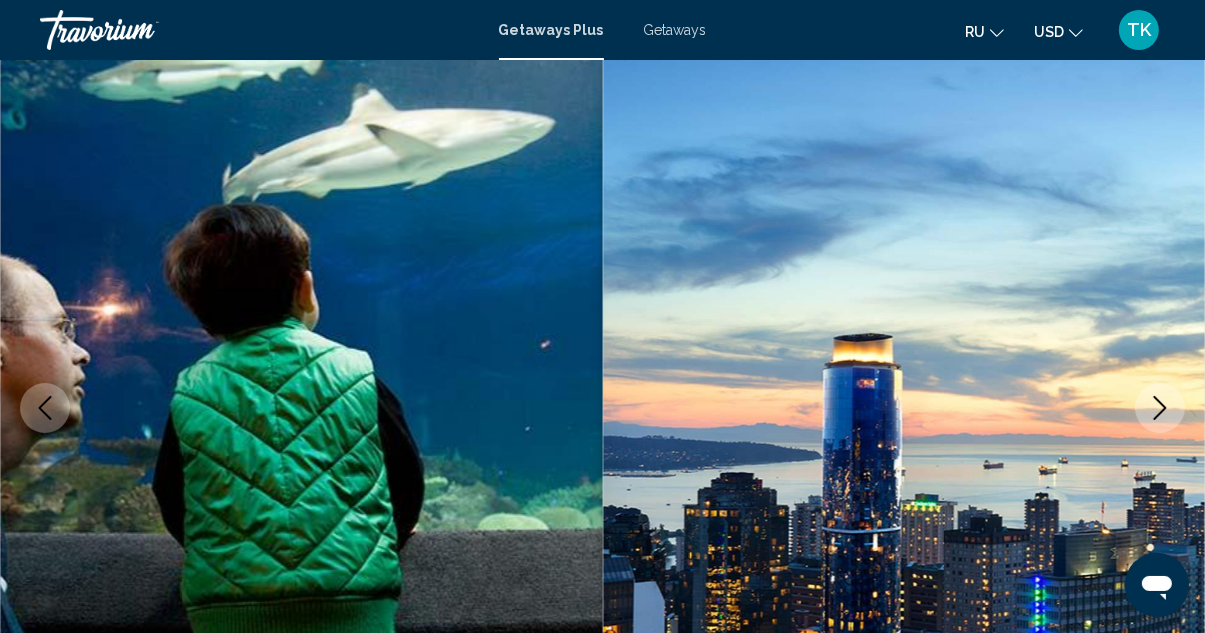 click at bounding box center [1160, 408] 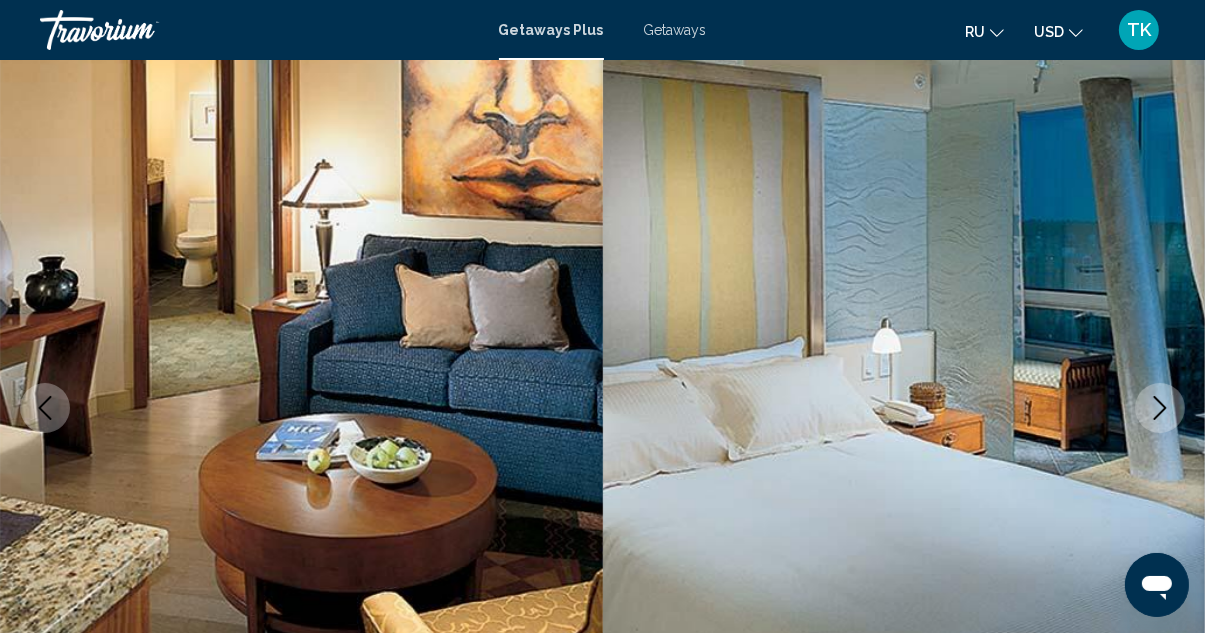 click 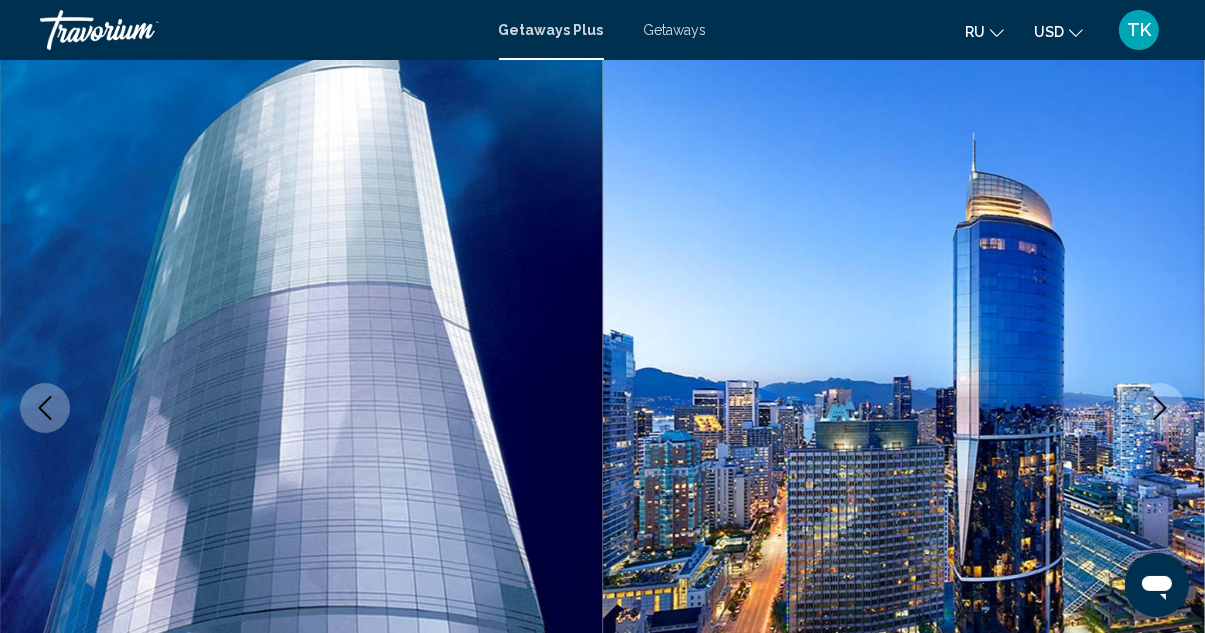 click 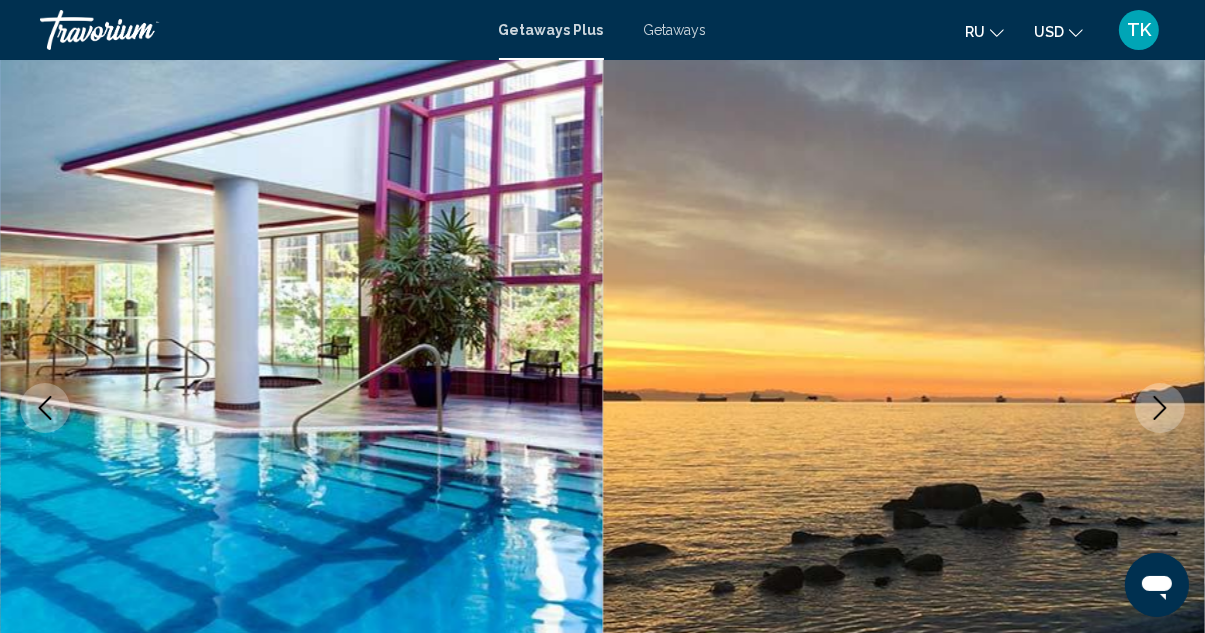 click 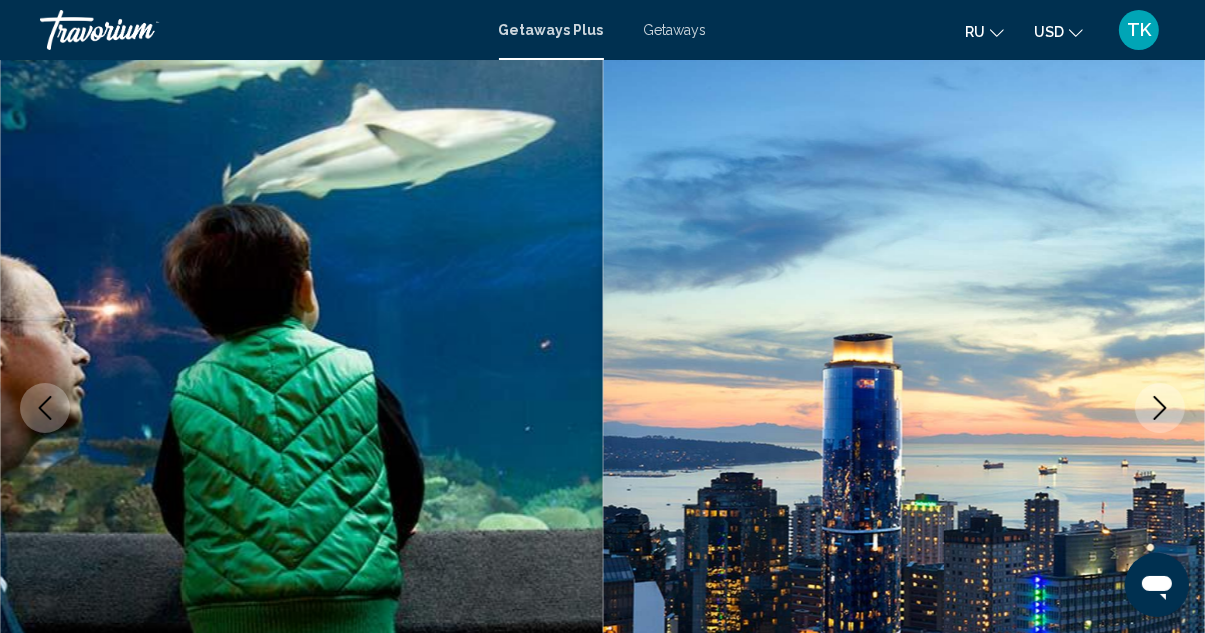 click 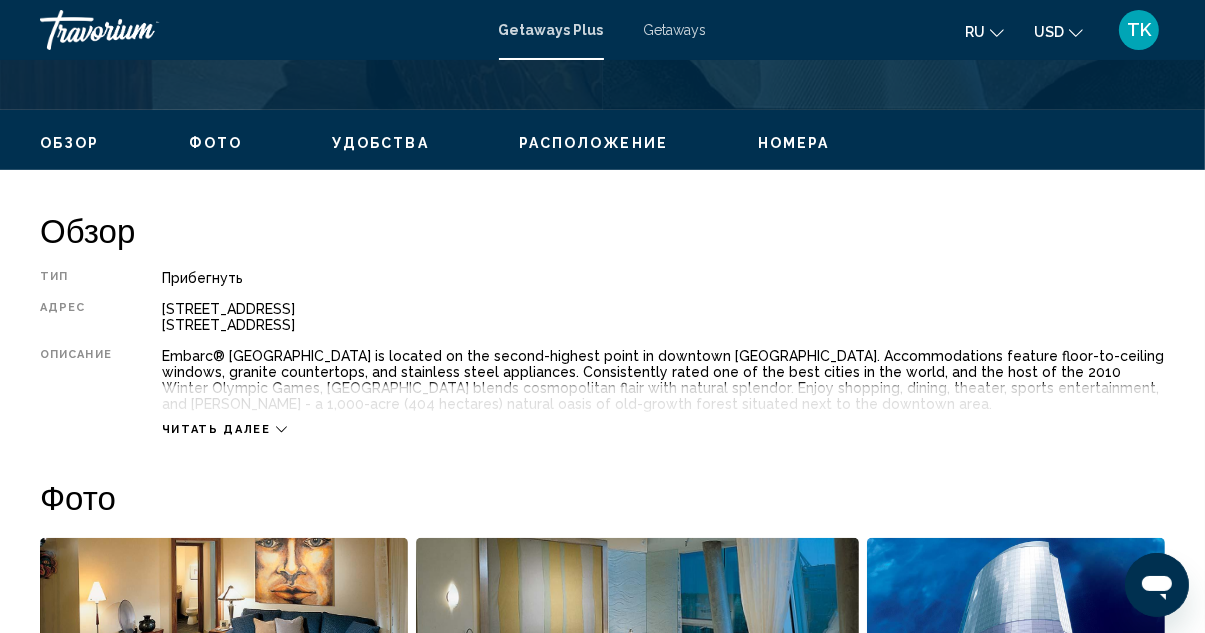 scroll, scrollTop: 900, scrollLeft: 0, axis: vertical 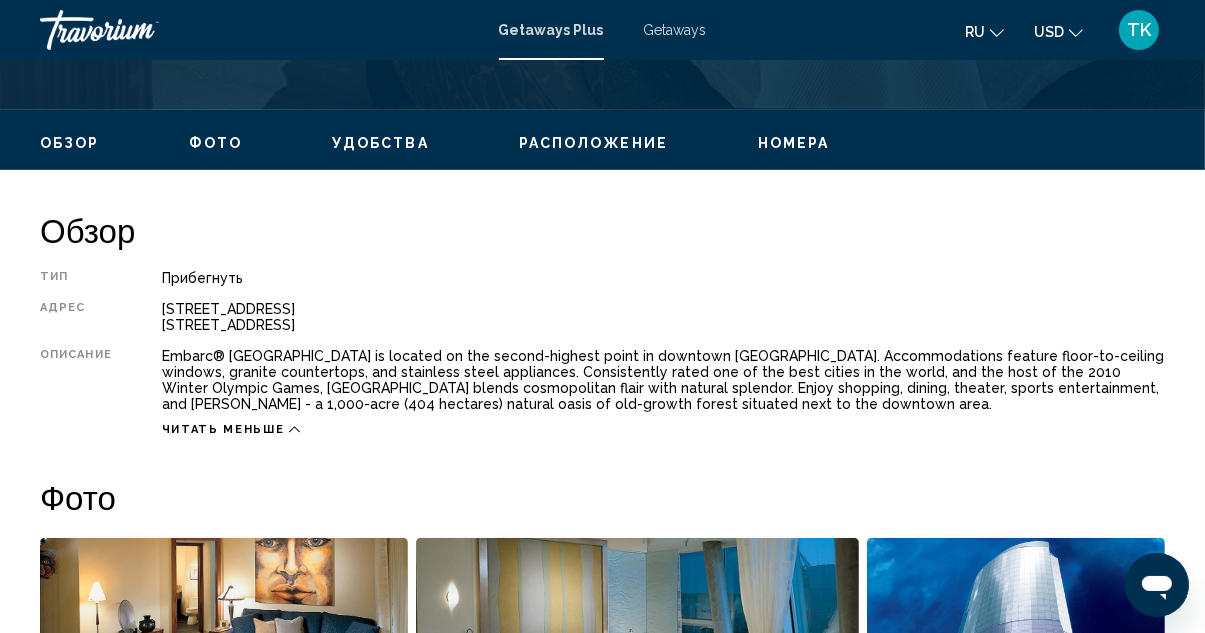 click 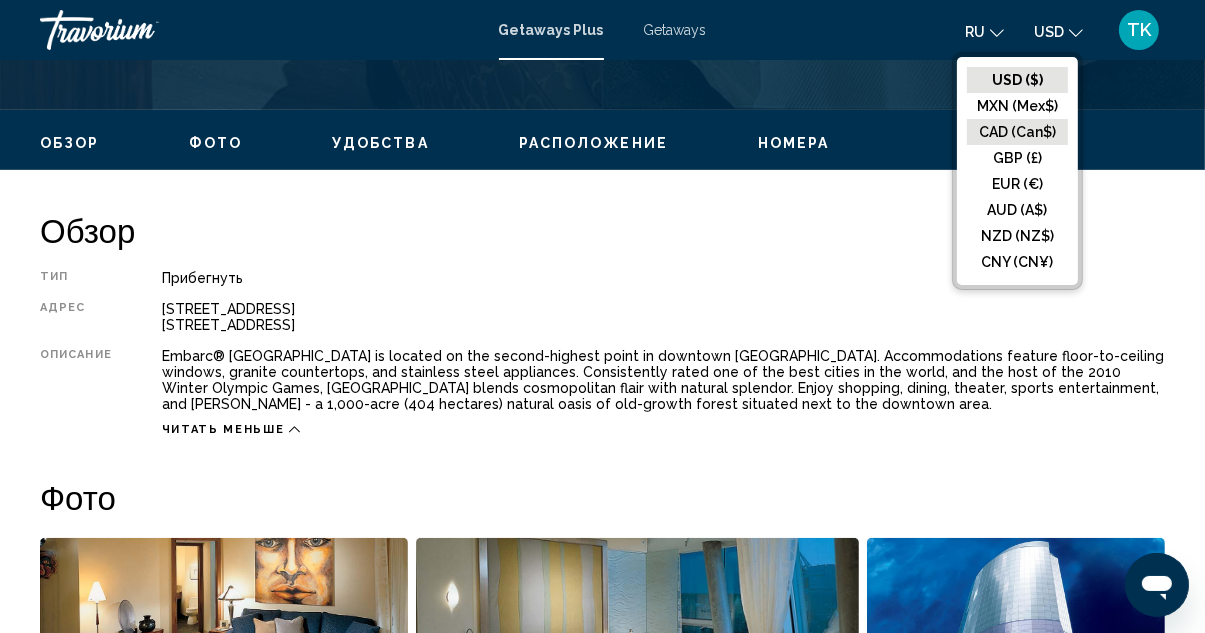 click on "CAD (Can$)" 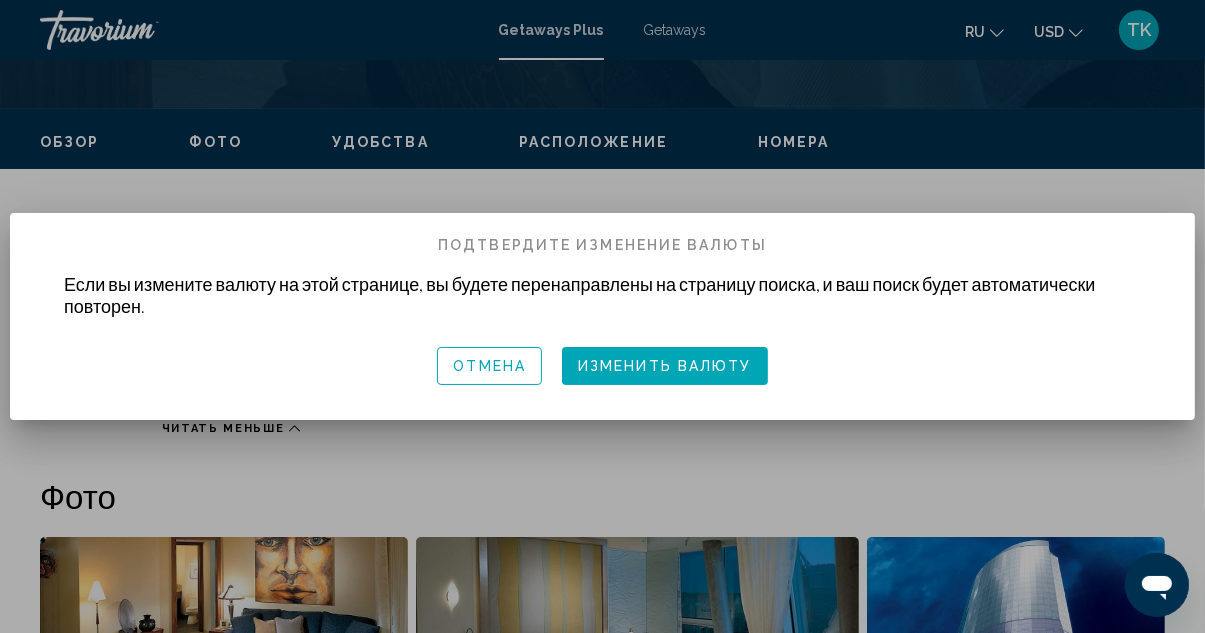click on "Изменить валюту" at bounding box center [665, 367] 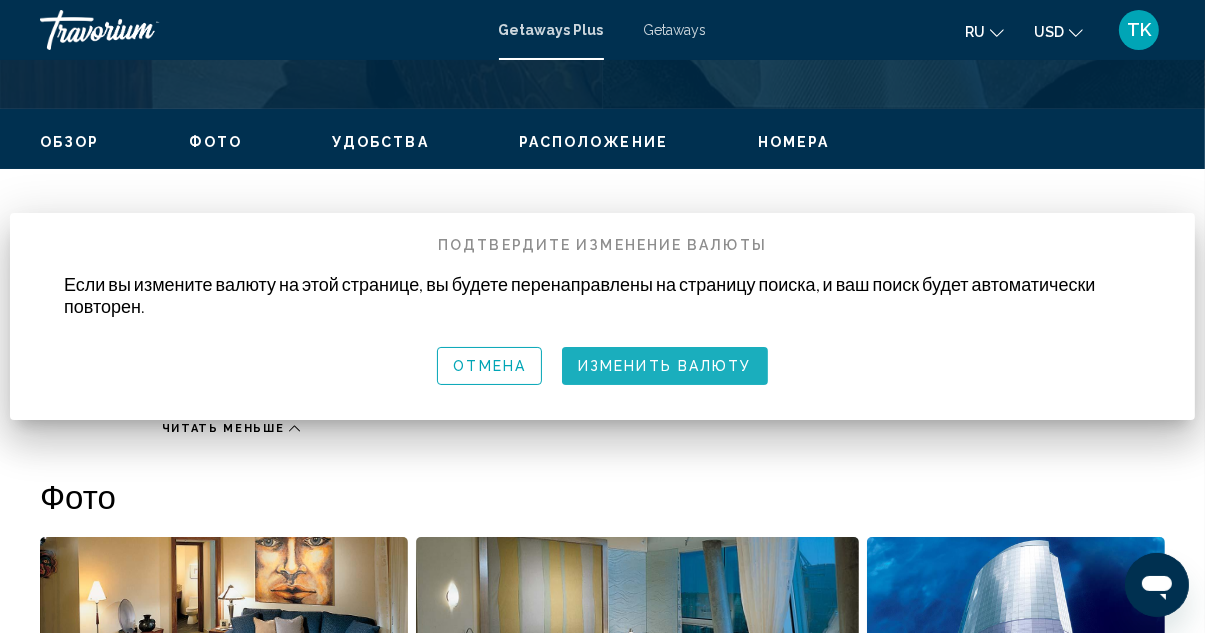 scroll, scrollTop: 900, scrollLeft: 0, axis: vertical 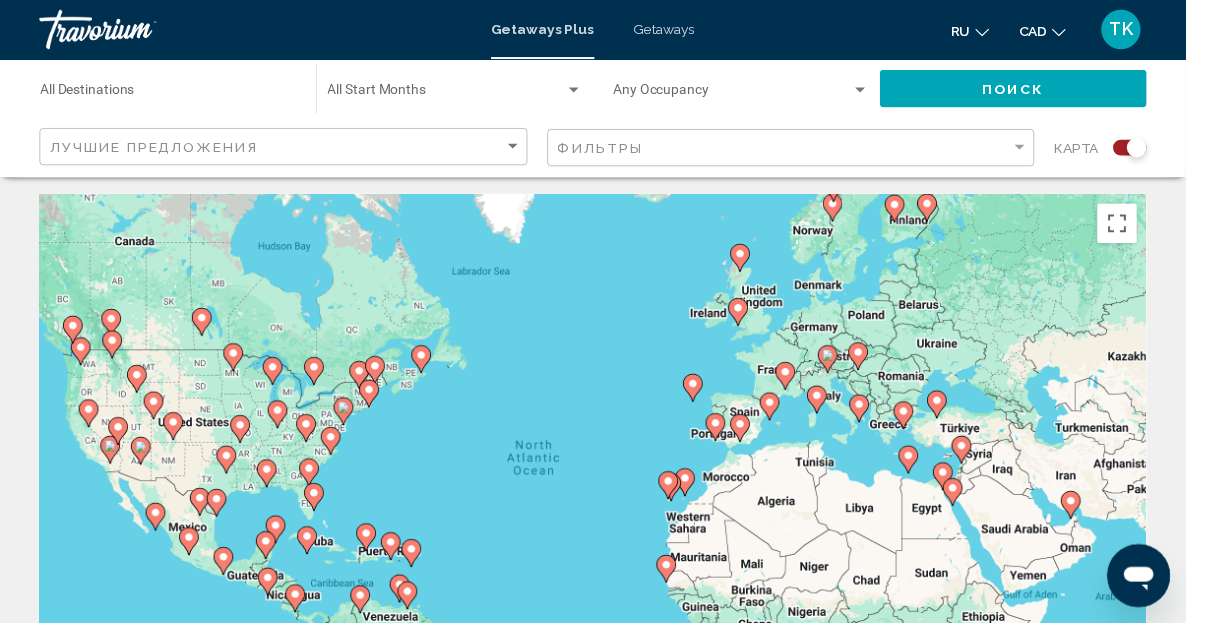 click on "Destination All Destinations" 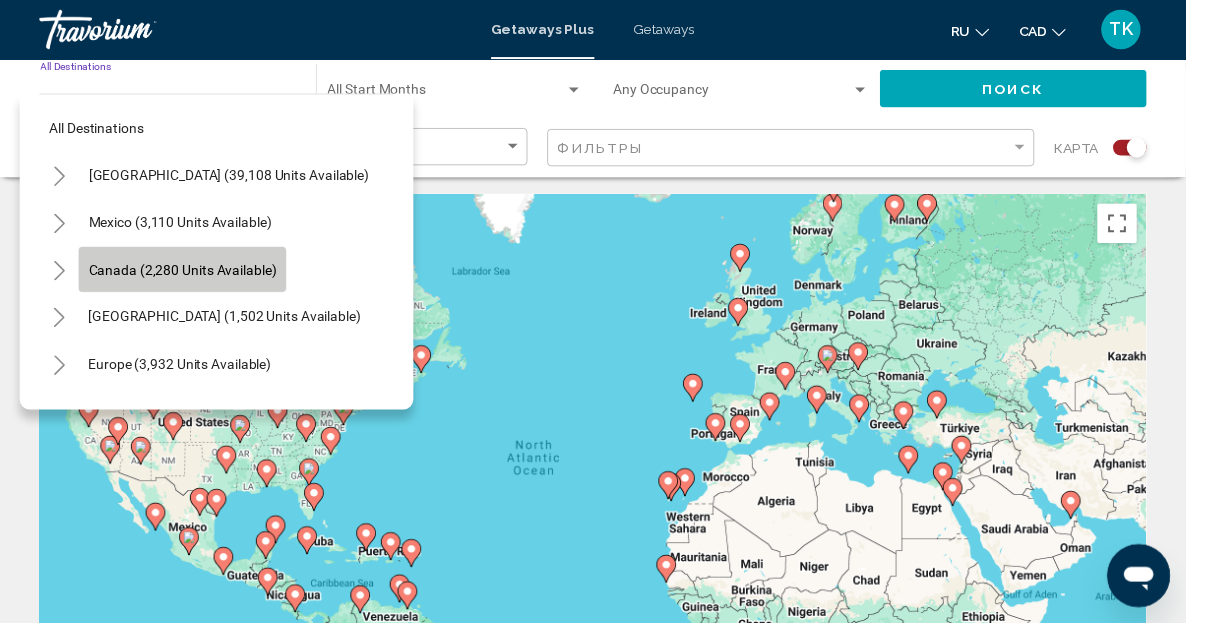 click on "Canada (2,280 units available)" at bounding box center (228, 322) 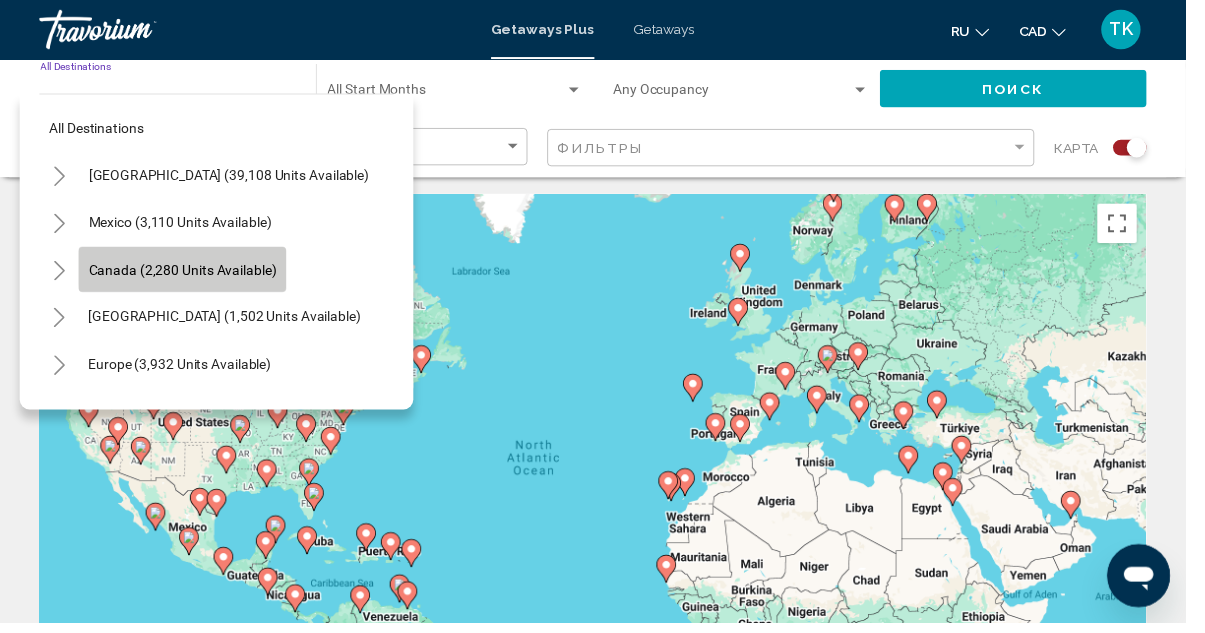 type on "**********" 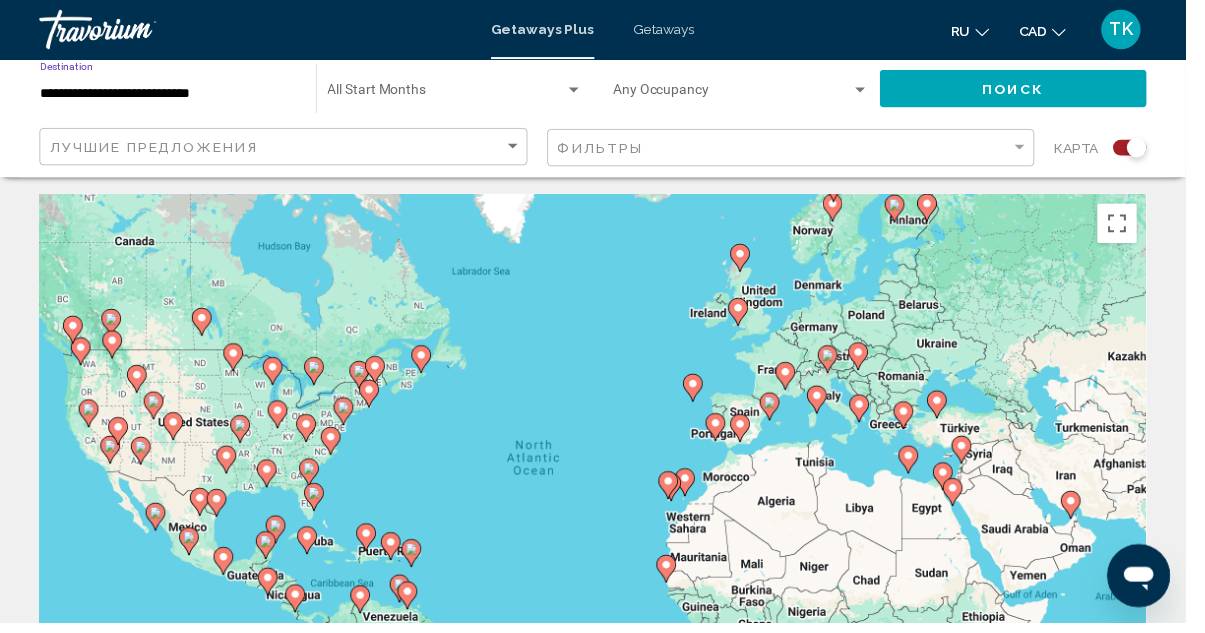 click at bounding box center (583, 91) 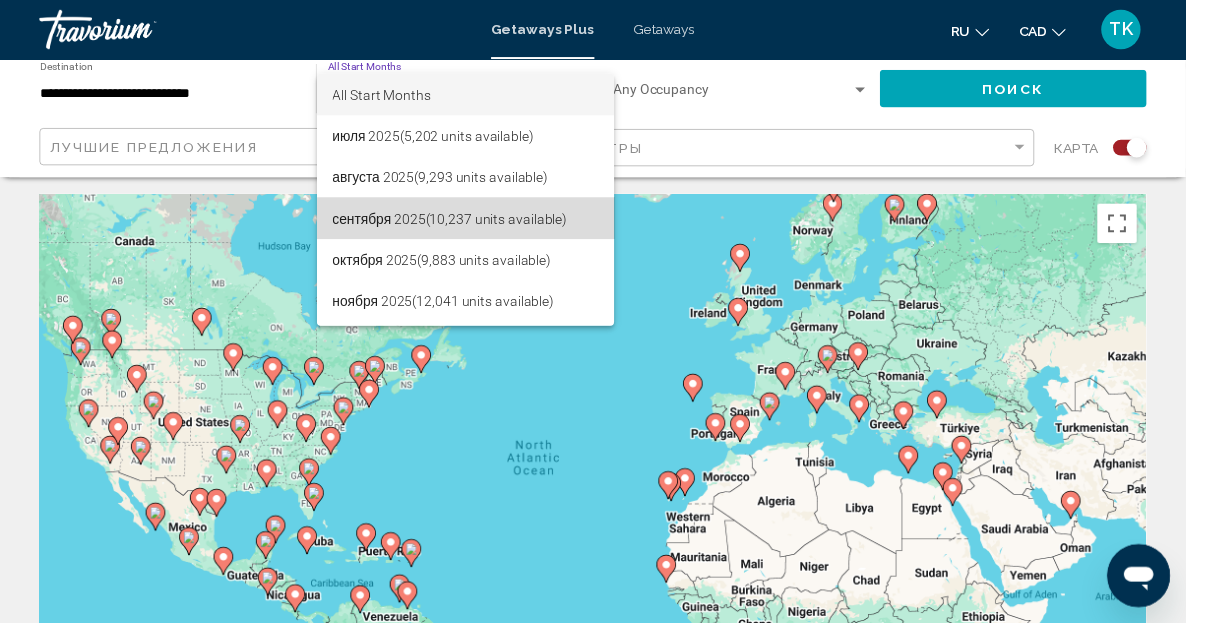 click on "сентября 2025  (10,237 units available)" at bounding box center [473, 222] 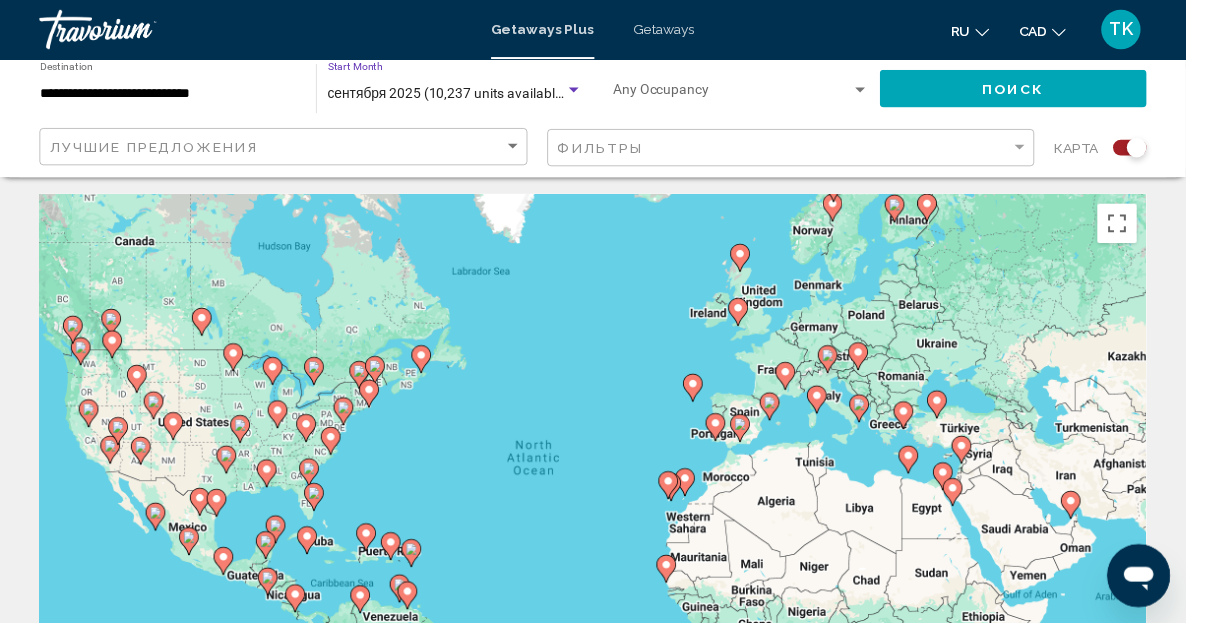 click at bounding box center [744, 96] 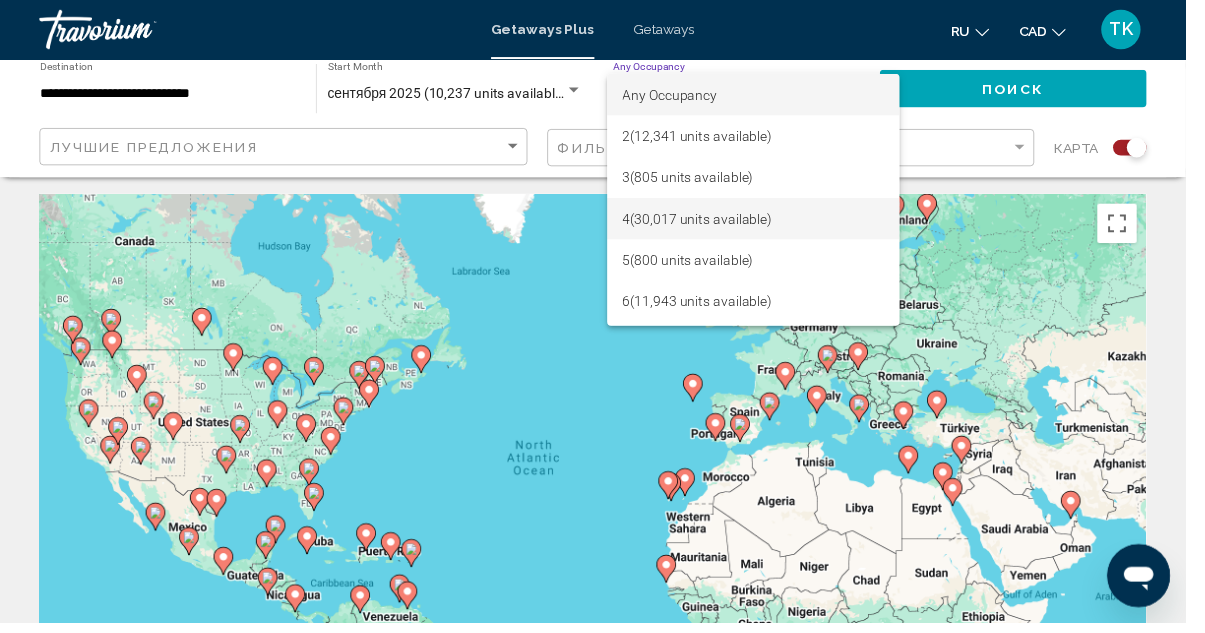 click on "4  (30,017 units available)" at bounding box center (765, 222) 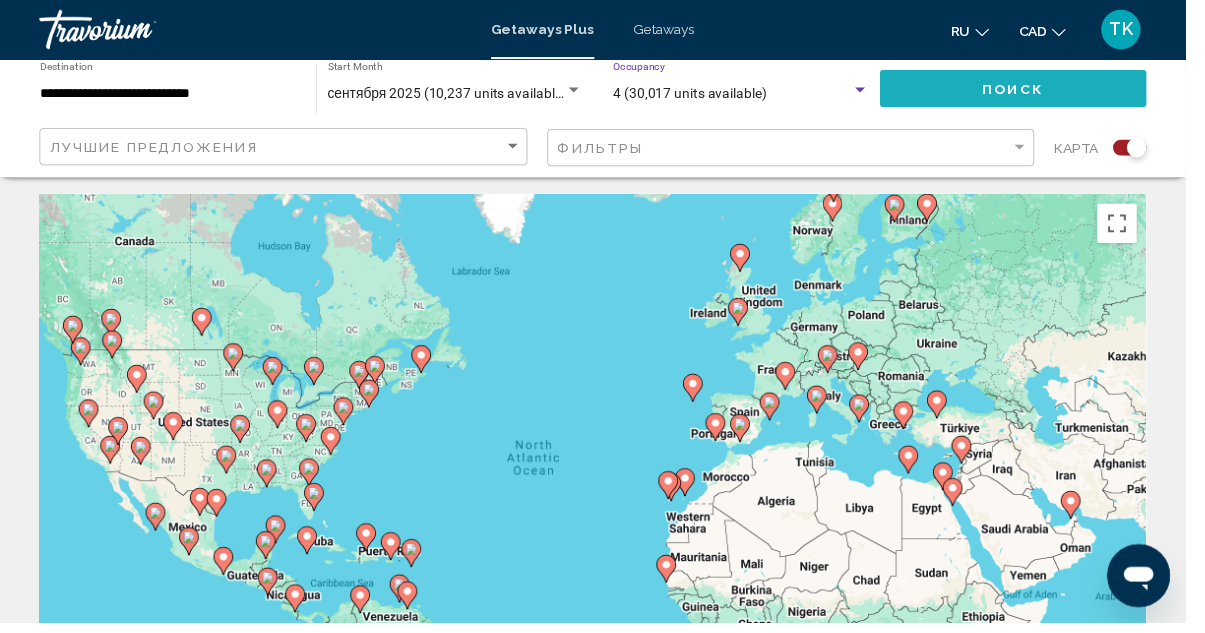 click on "Поиск" 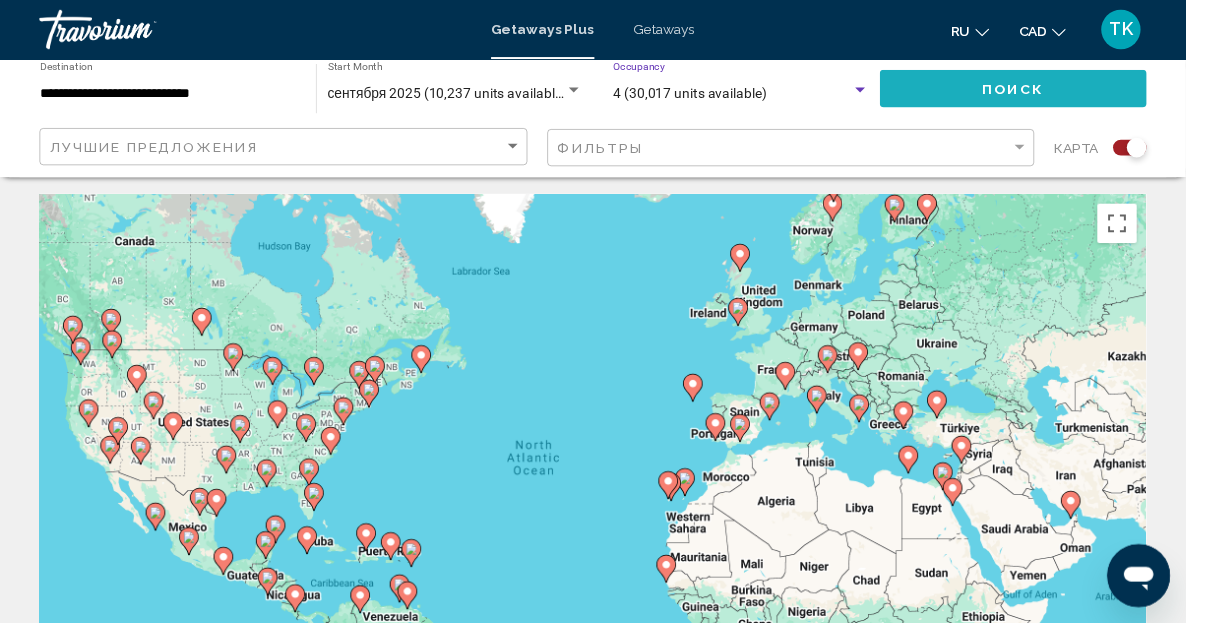 scroll, scrollTop: 0, scrollLeft: 0, axis: both 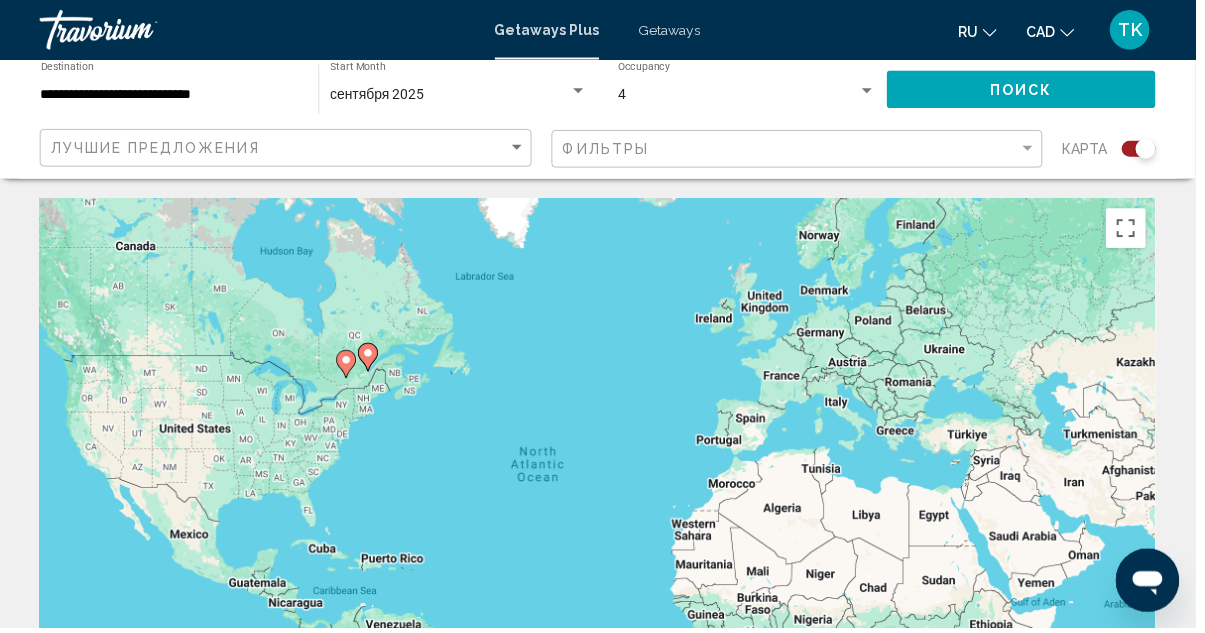 click on "сентября 2025" at bounding box center [453, 96] 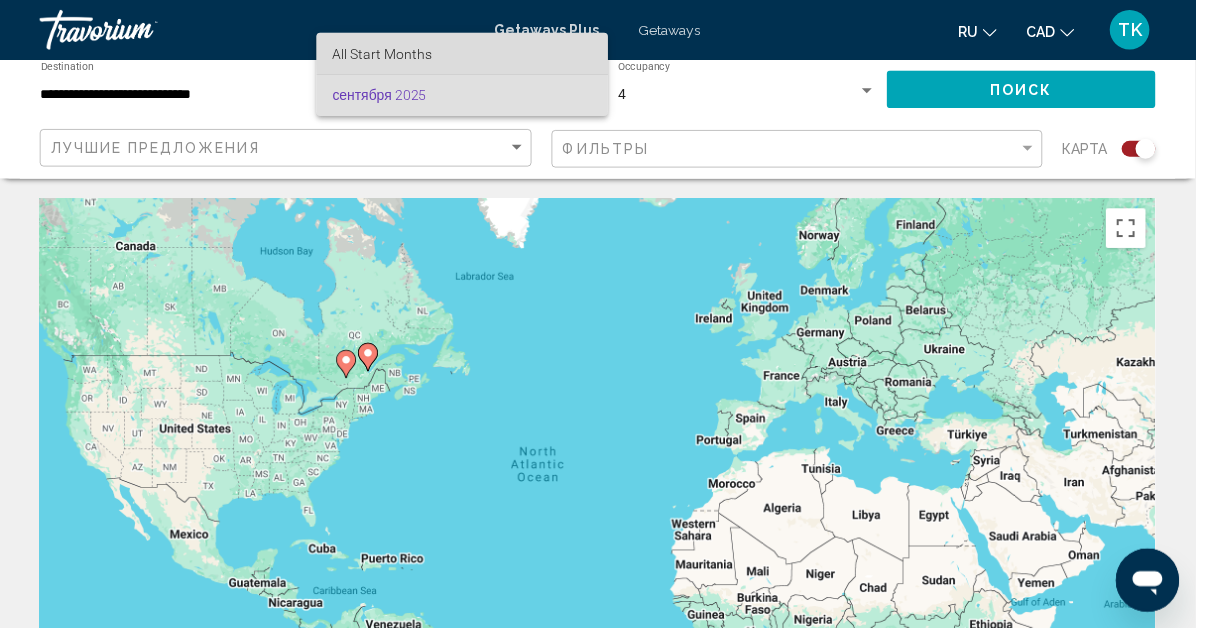 click on "All Start Months" at bounding box center [466, 54] 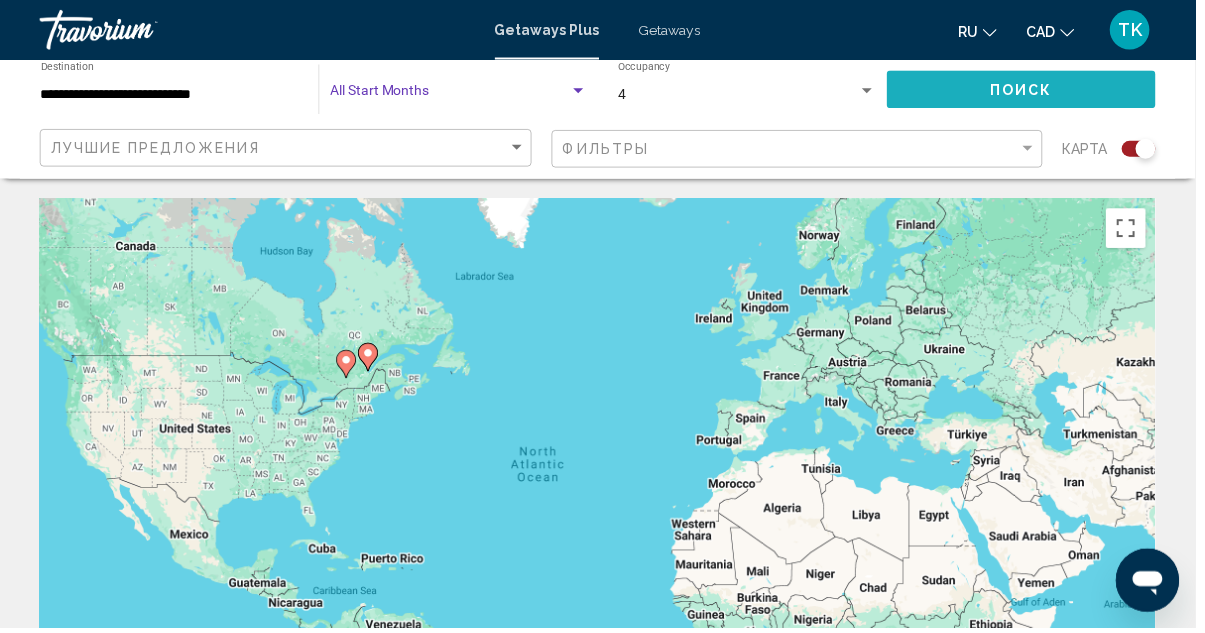 click on "Поиск" 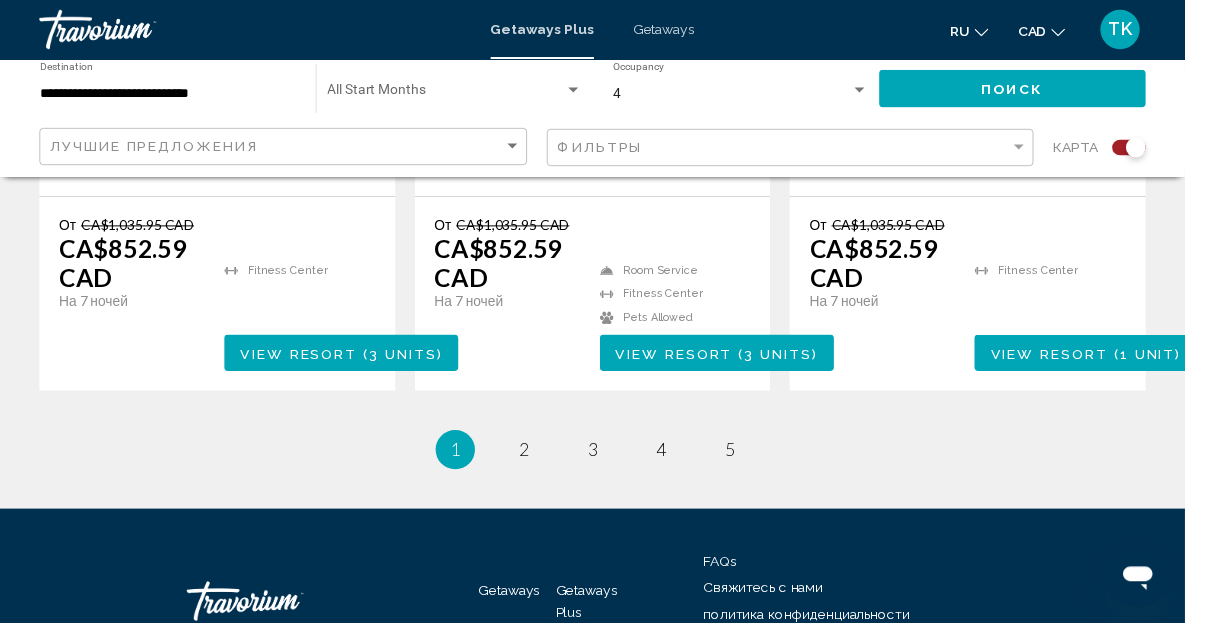 scroll, scrollTop: 3471, scrollLeft: 0, axis: vertical 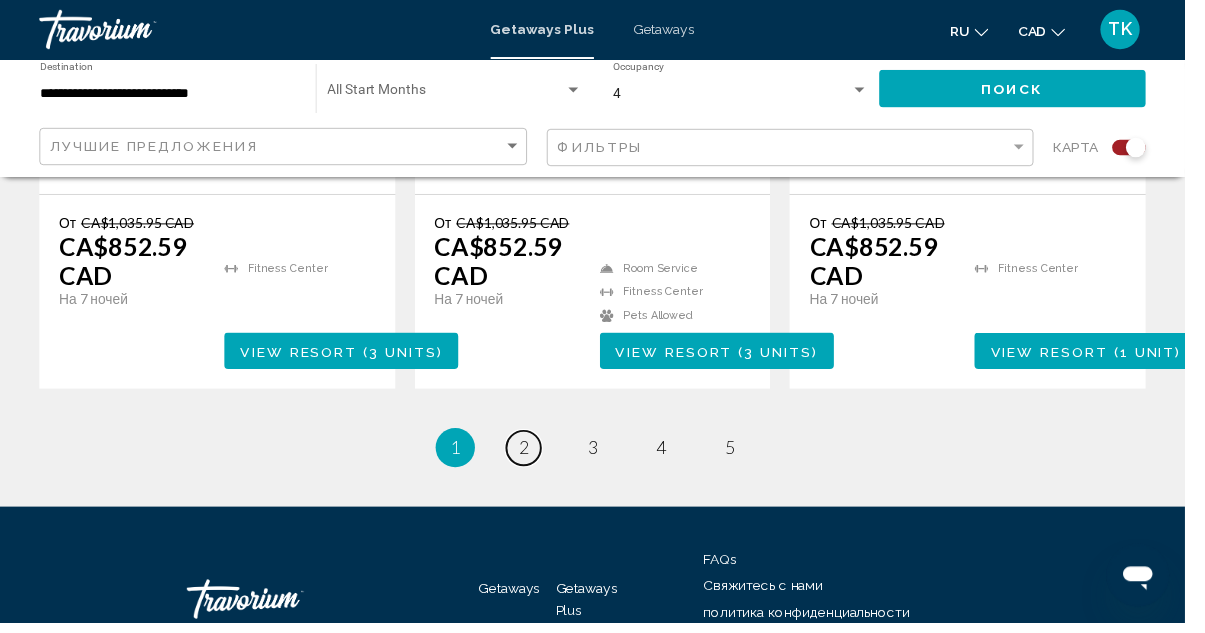 click on "2" at bounding box center [533, 455] 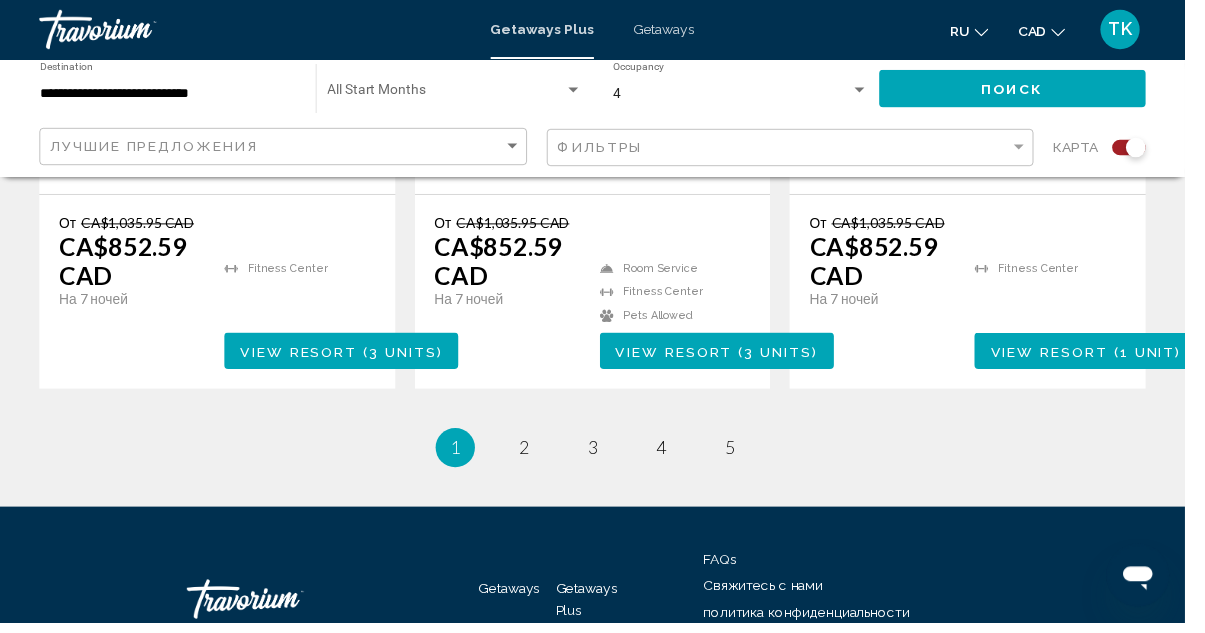 scroll, scrollTop: 0, scrollLeft: 0, axis: both 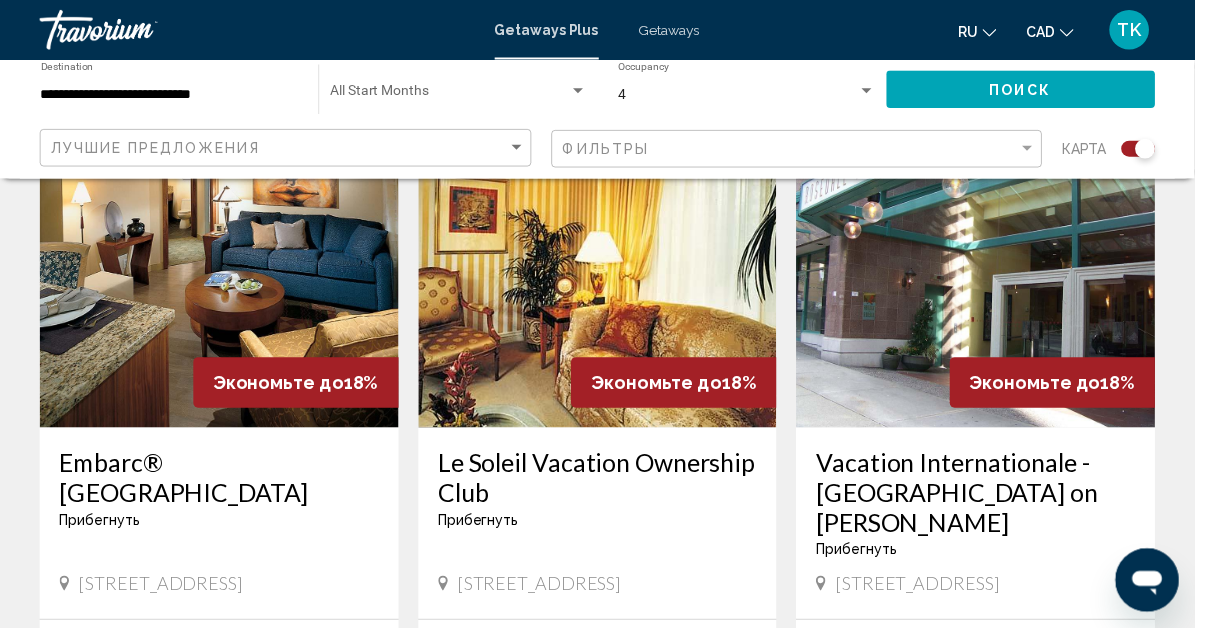click at bounding box center [221, 271] 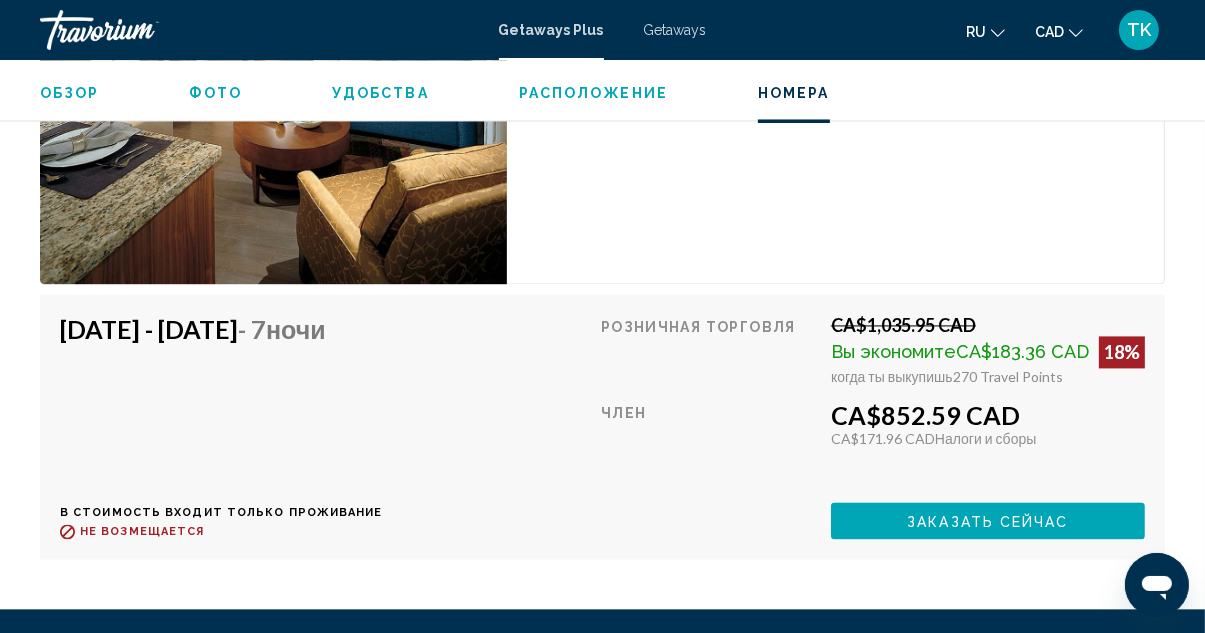 scroll, scrollTop: 3655, scrollLeft: 0, axis: vertical 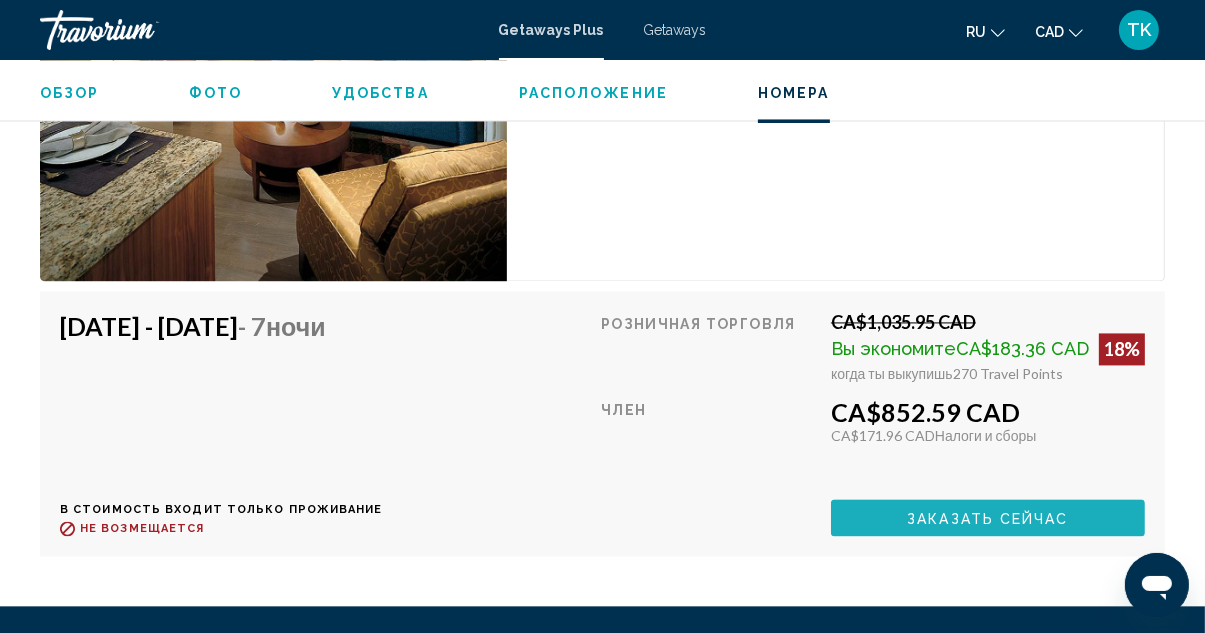 click on "Заказать сейчас" at bounding box center (988, 518) 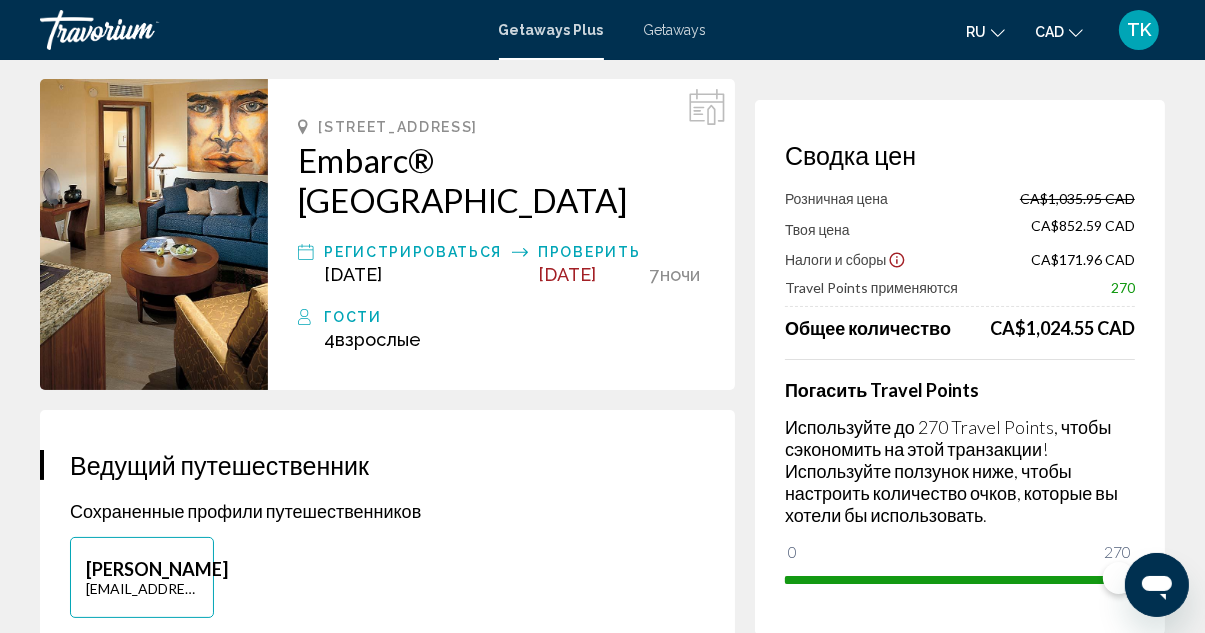 scroll, scrollTop: 0, scrollLeft: 0, axis: both 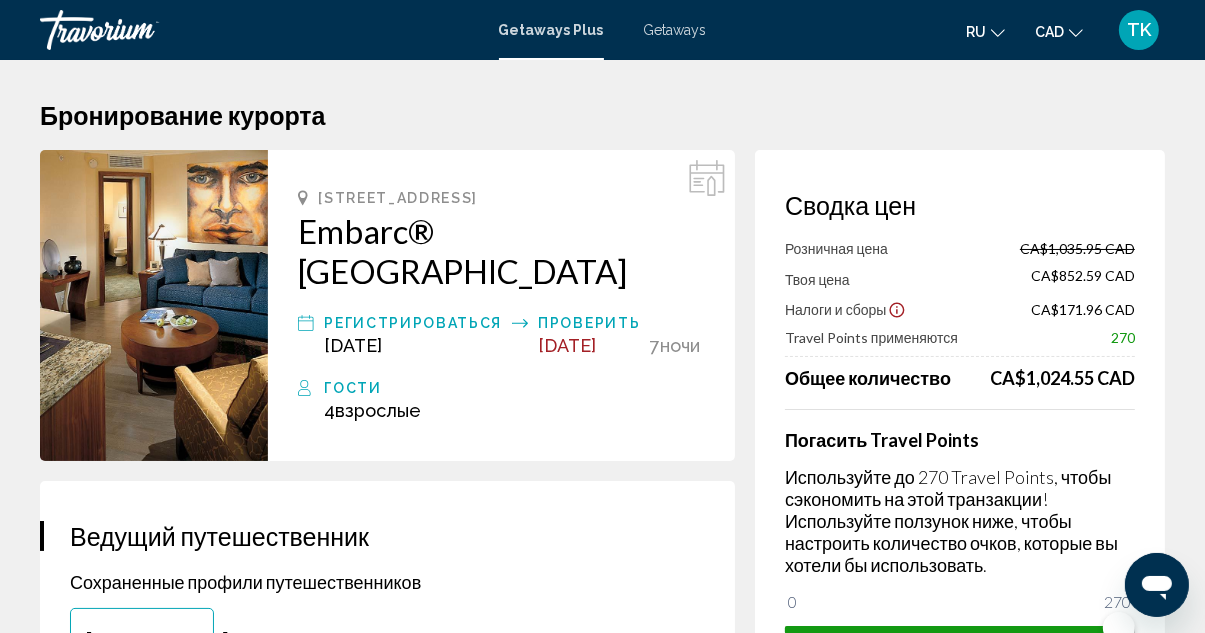 click on "Embarc® [GEOGRAPHIC_DATA]" at bounding box center [501, 251] 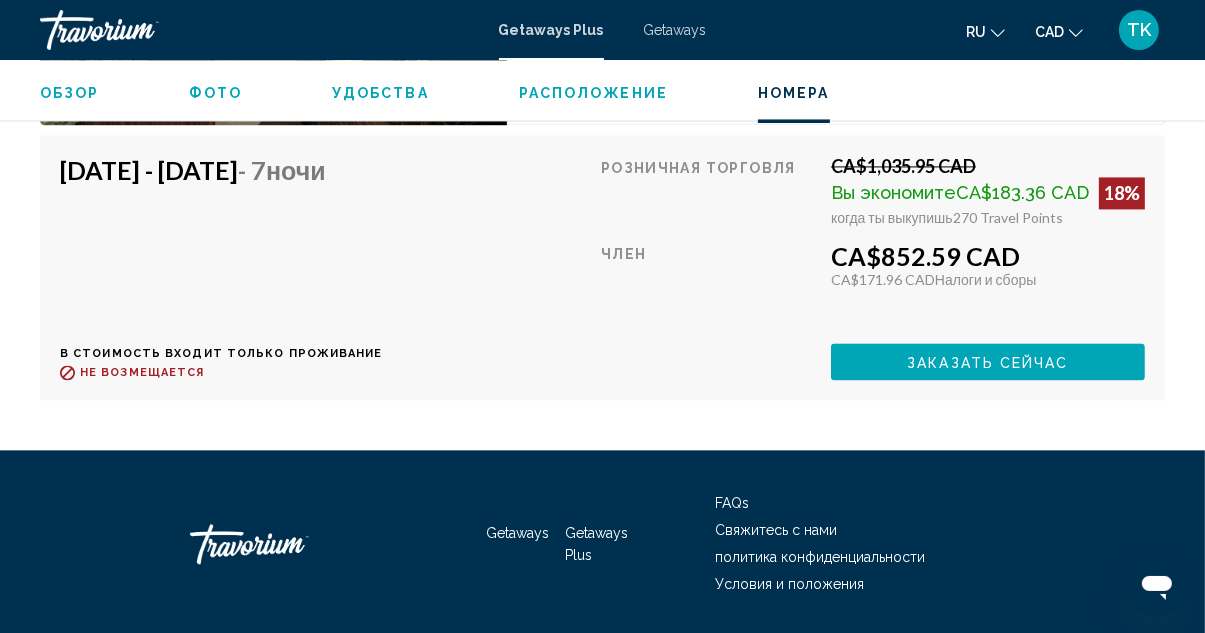 scroll, scrollTop: 3850, scrollLeft: 0, axis: vertical 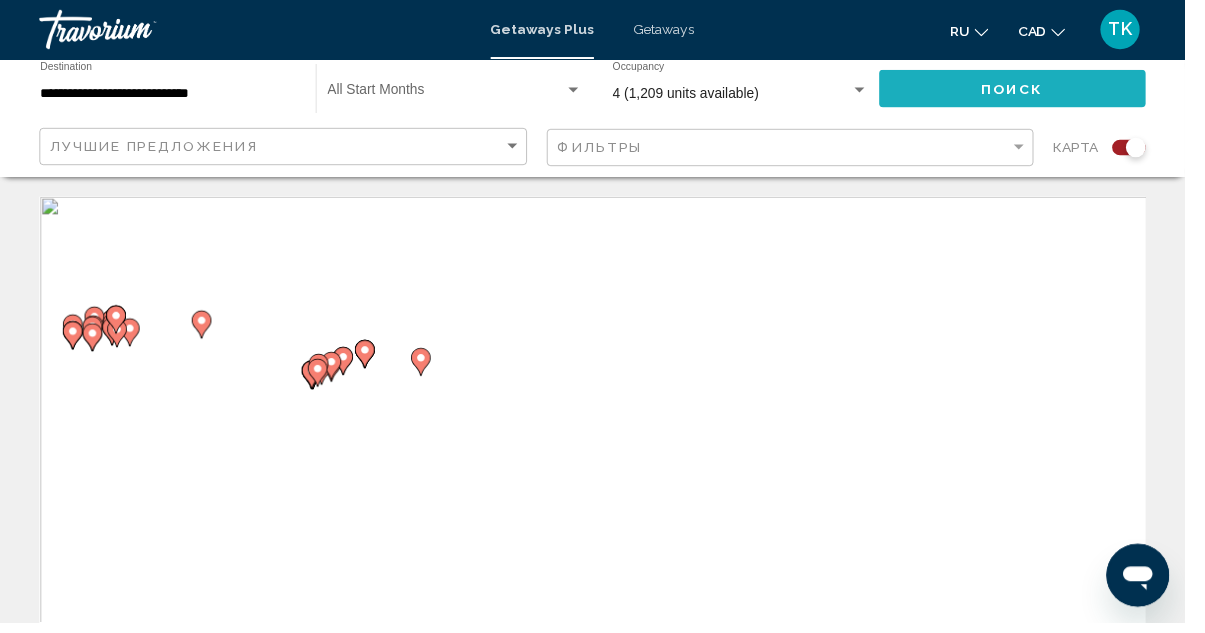 click on "Поиск" 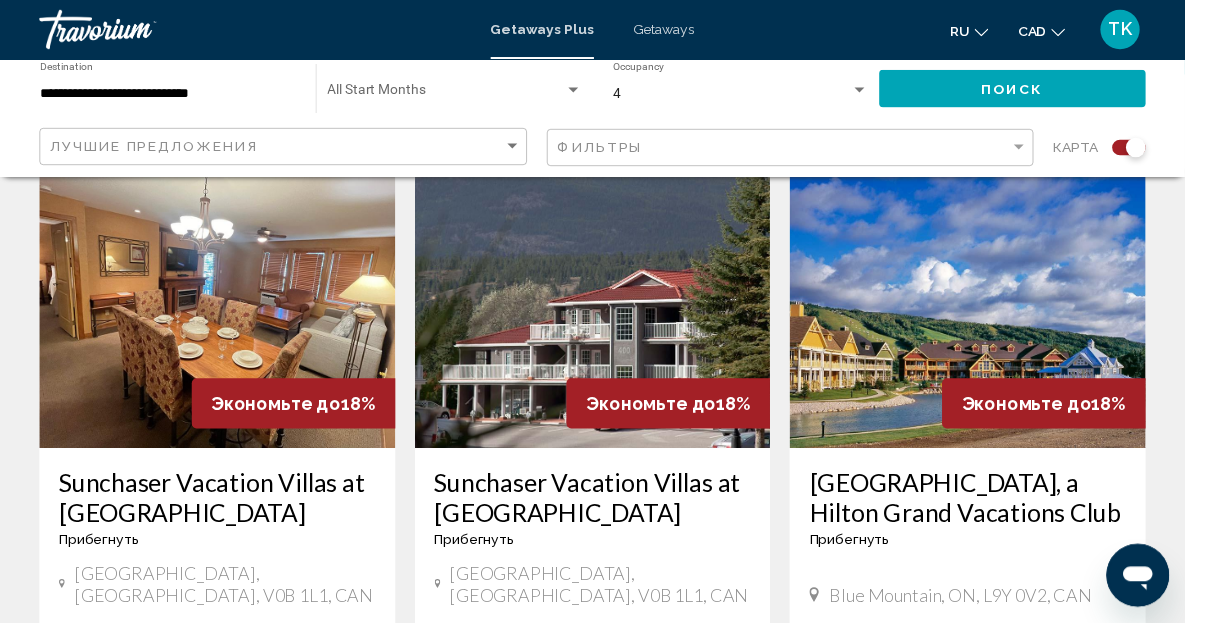 scroll, scrollTop: 1495, scrollLeft: 0, axis: vertical 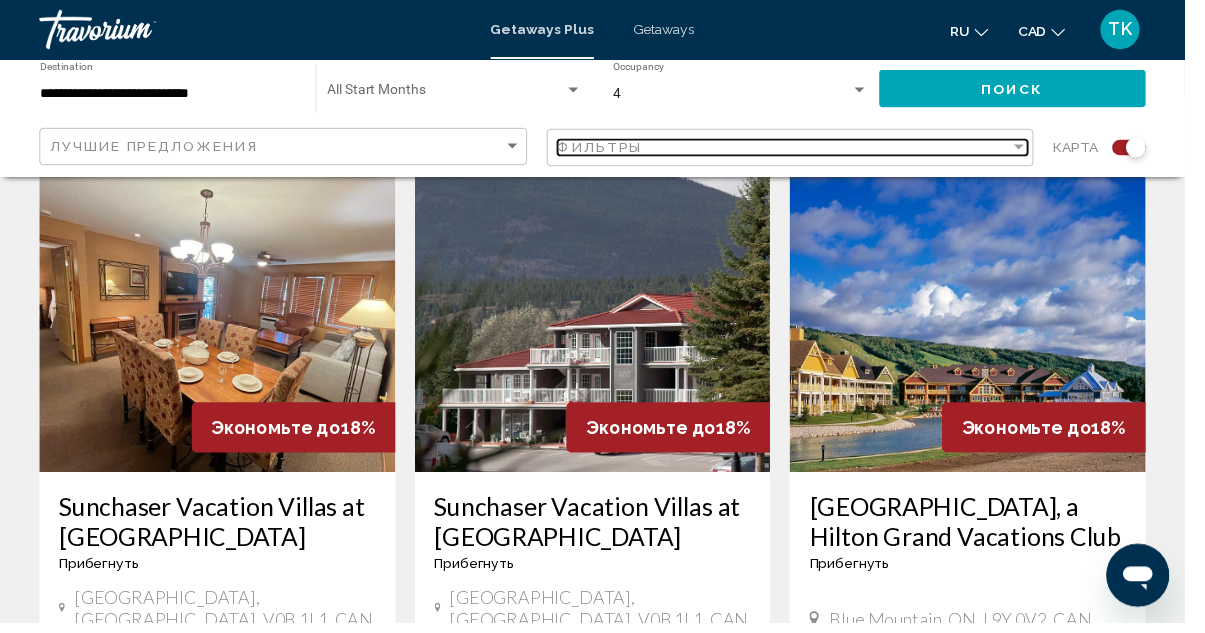 click at bounding box center (1036, 150) 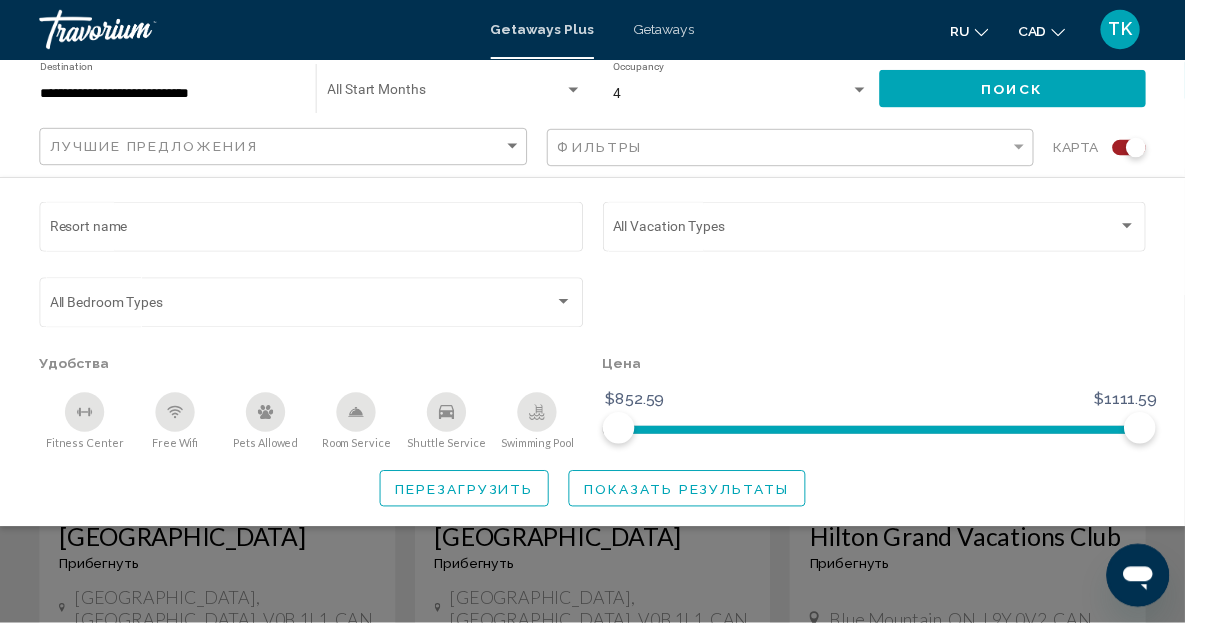 click 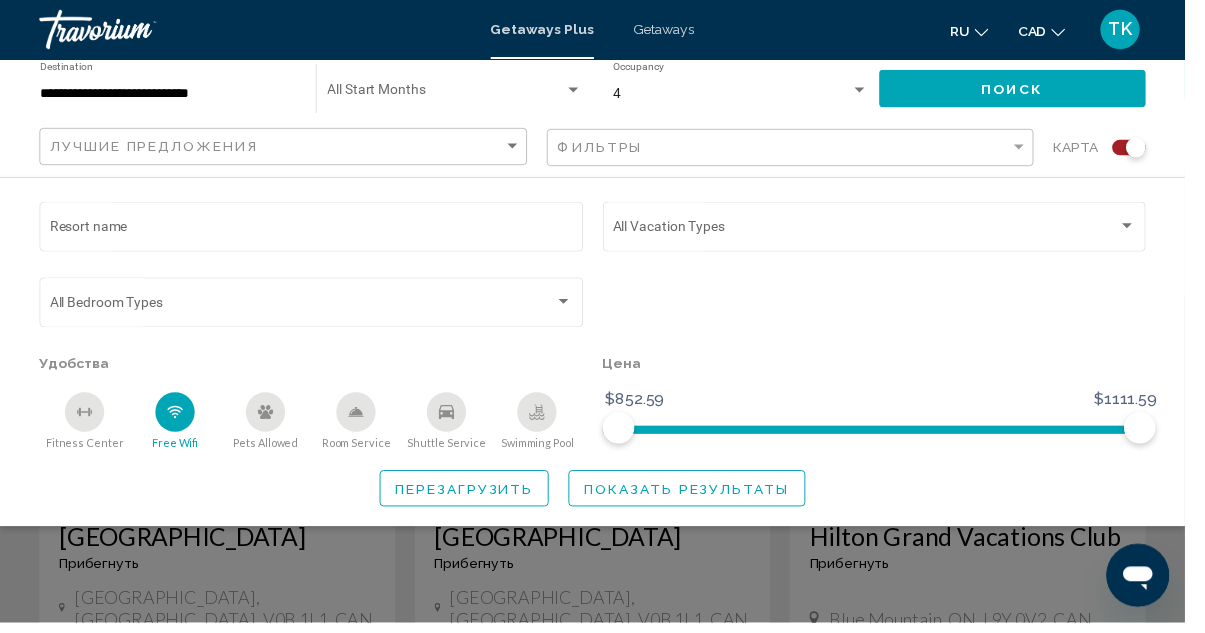 click 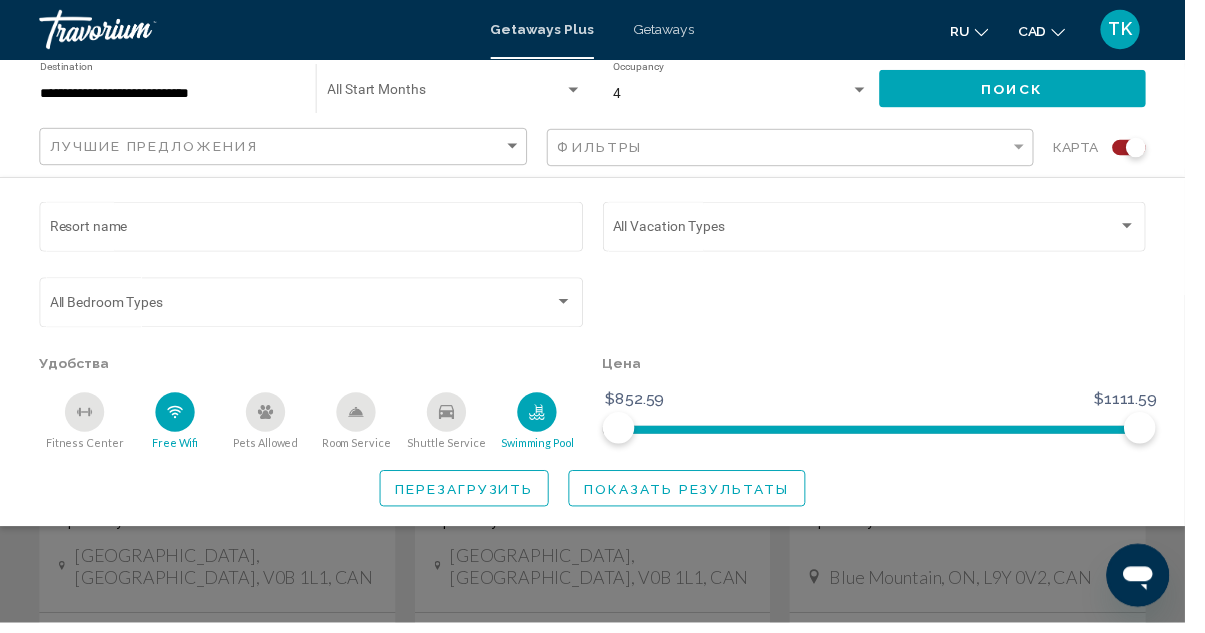 scroll, scrollTop: 1539, scrollLeft: 0, axis: vertical 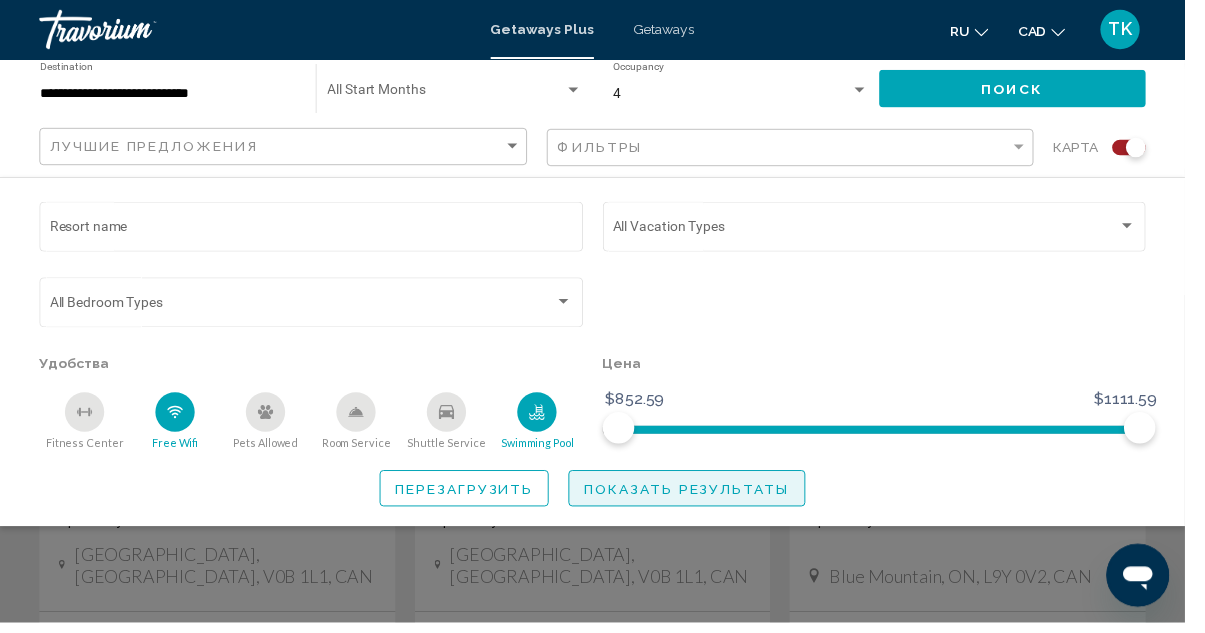 click on "Показать результаты" 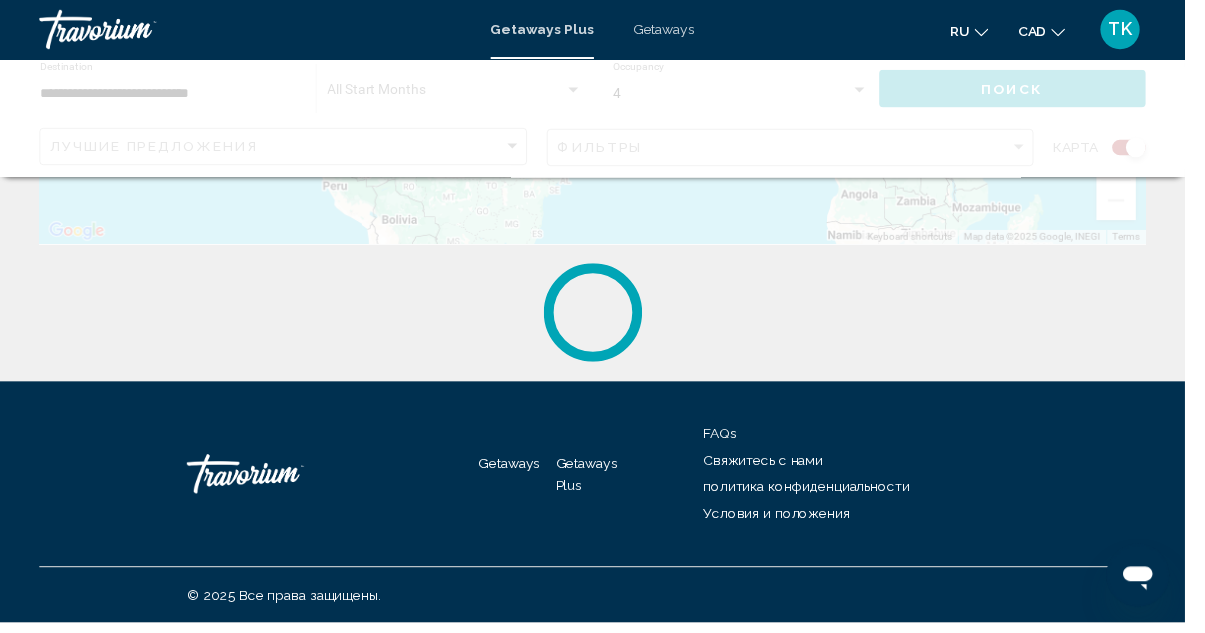 scroll, scrollTop: 0, scrollLeft: 0, axis: both 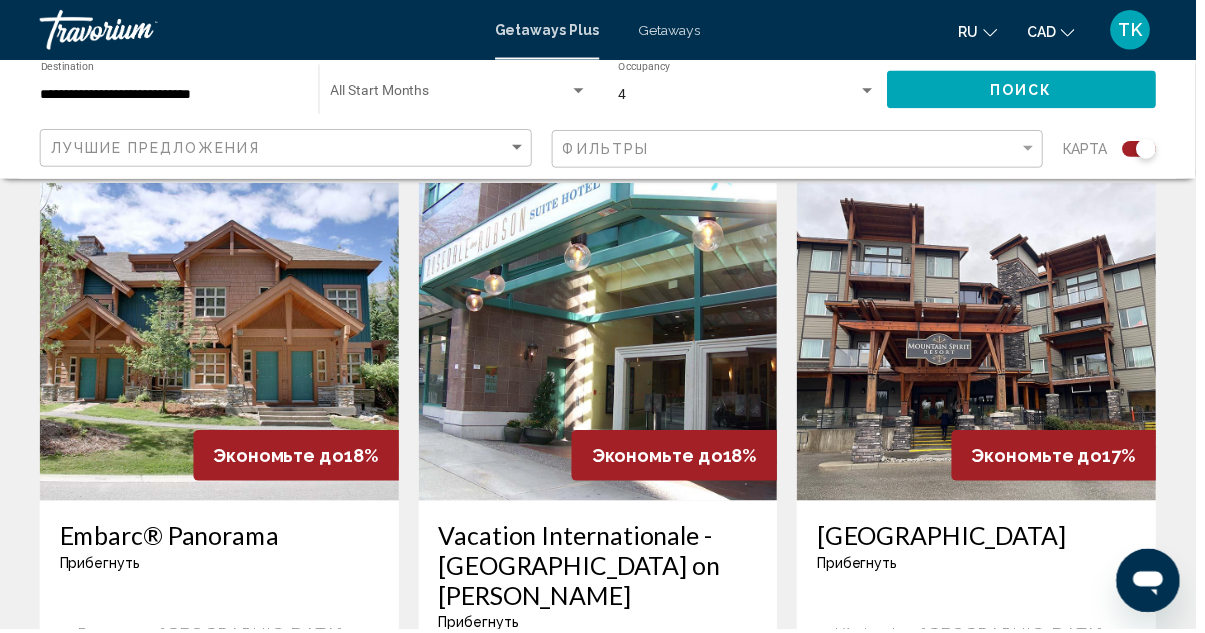 click at bounding box center [603, 344] 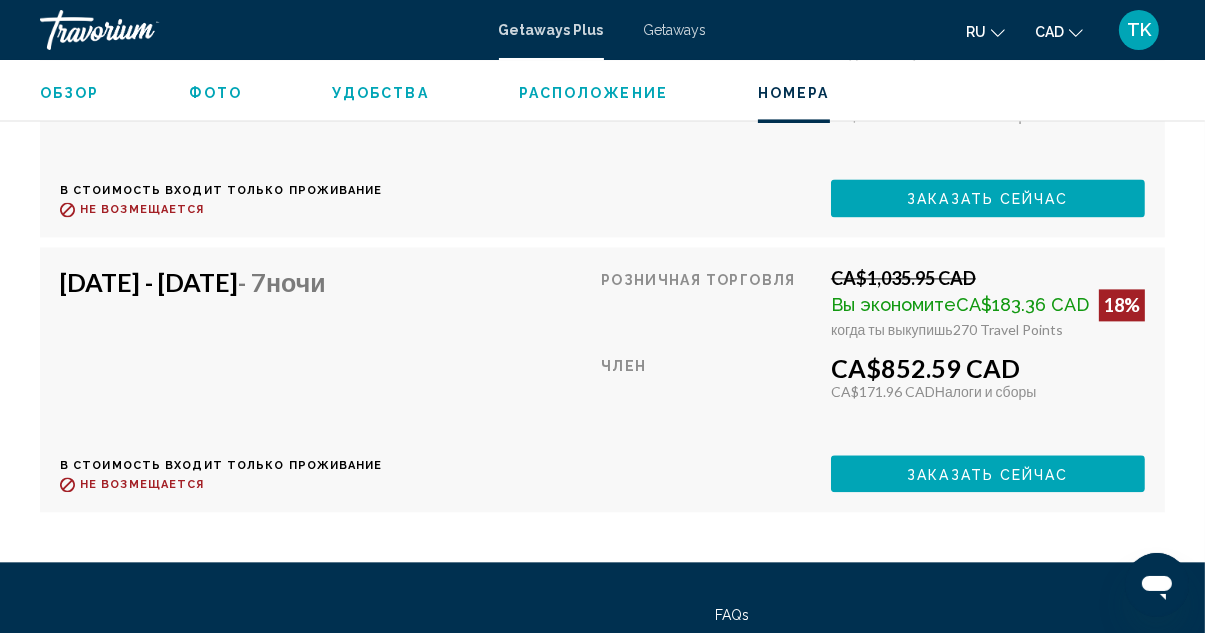 scroll, scrollTop: 3876, scrollLeft: 0, axis: vertical 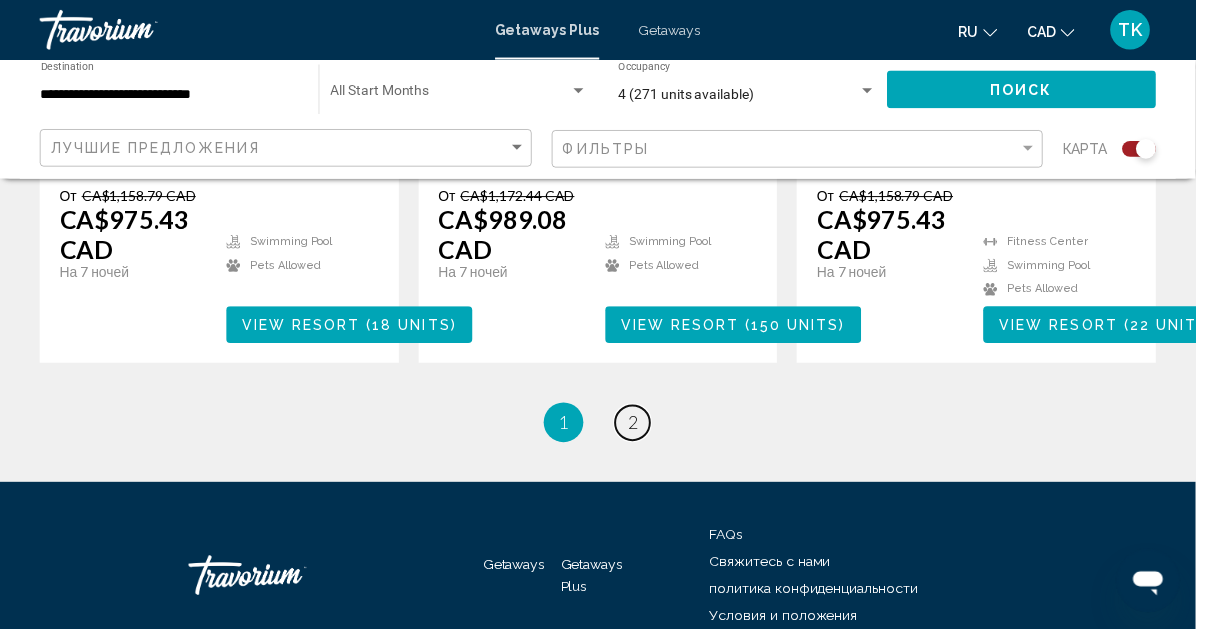 click on "2" at bounding box center [638, 426] 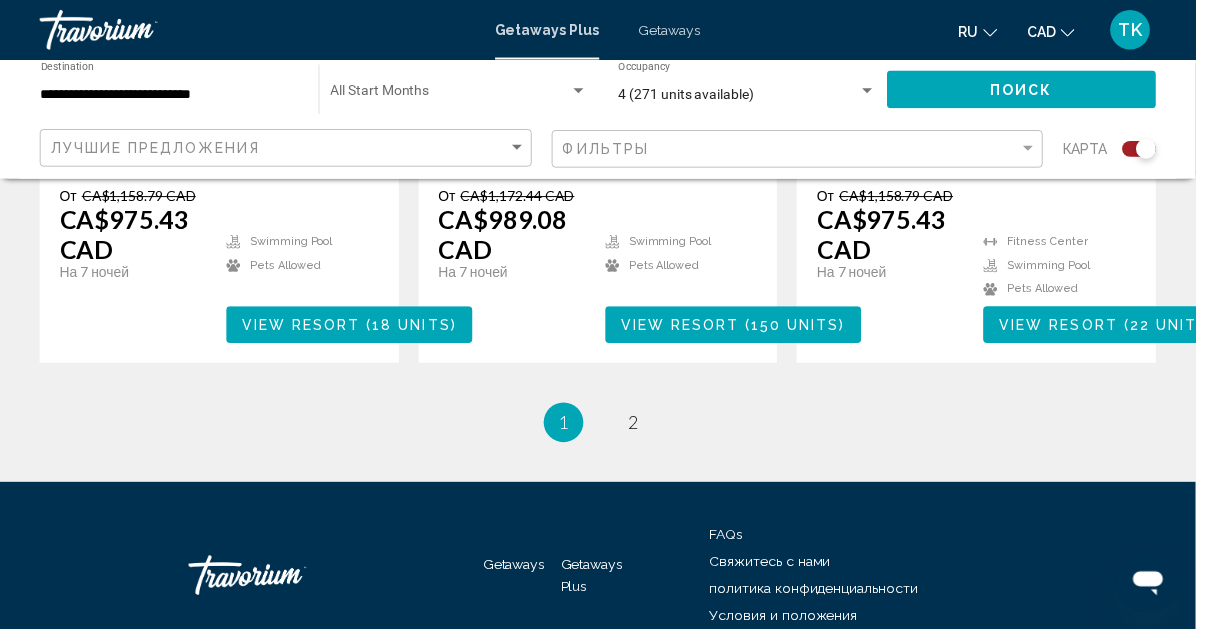 scroll, scrollTop: 0, scrollLeft: 0, axis: both 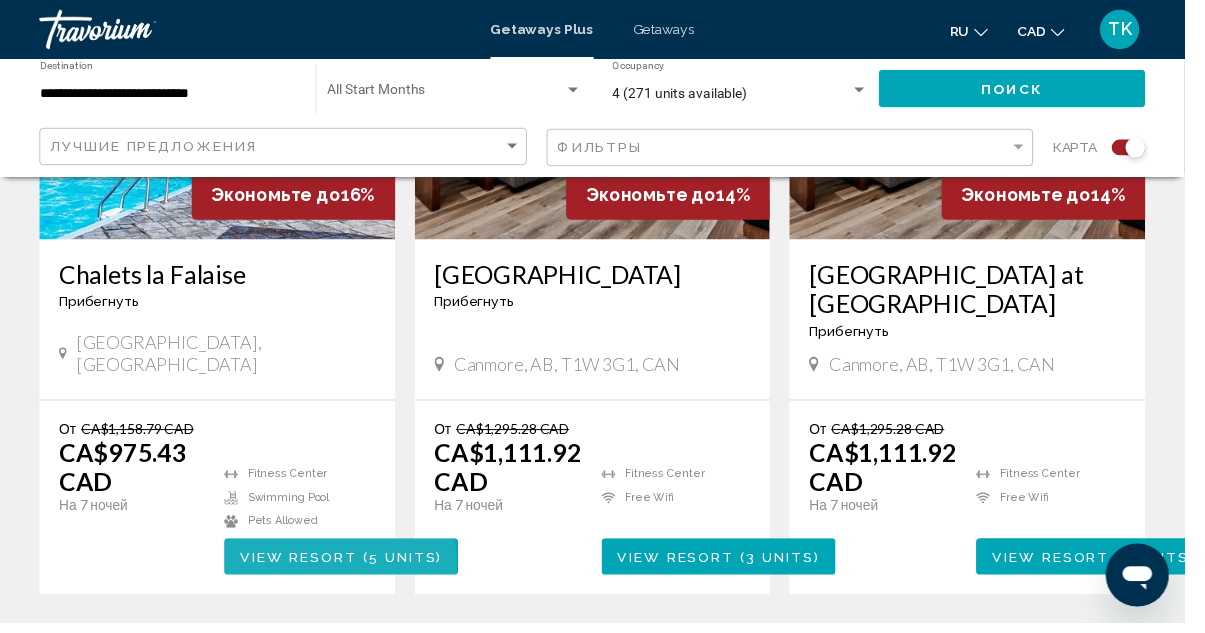 click on "View Resort    ( 5 units )" at bounding box center (347, 566) 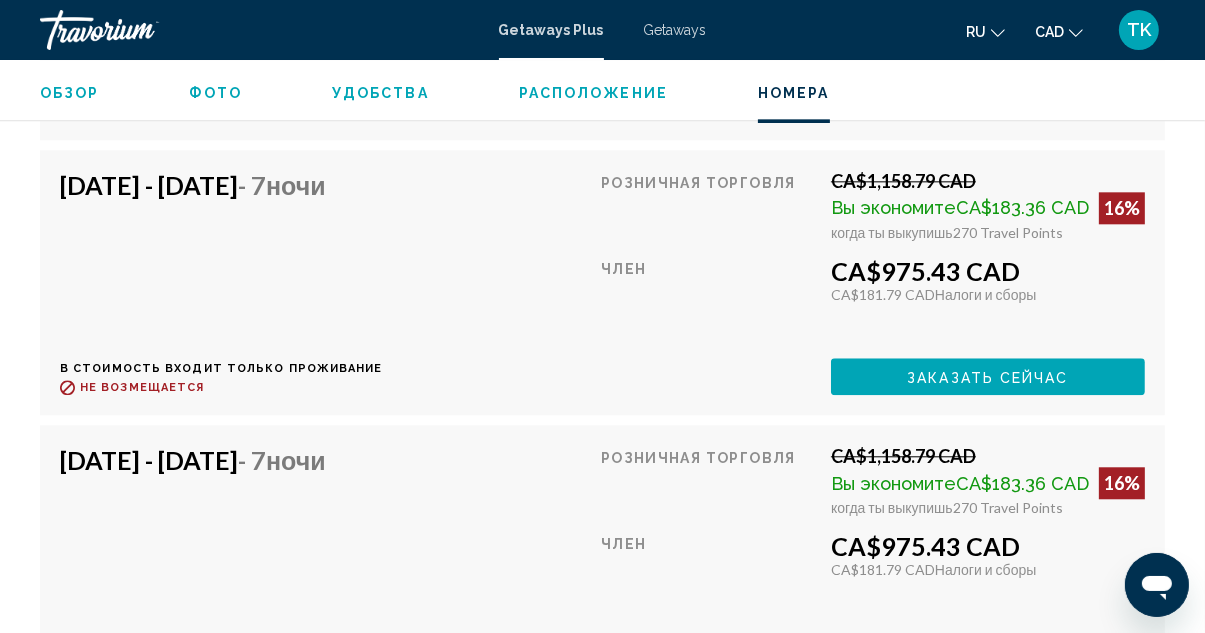 scroll, scrollTop: 4355, scrollLeft: 0, axis: vertical 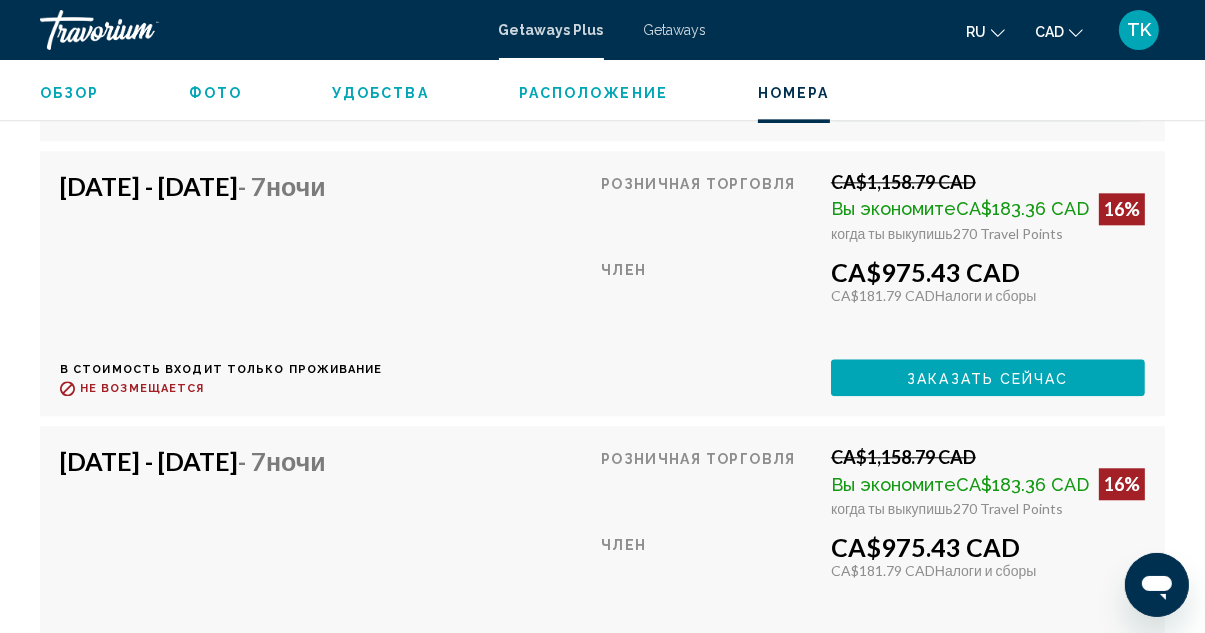 click on "ru
English Español Français Italiano Português русский" 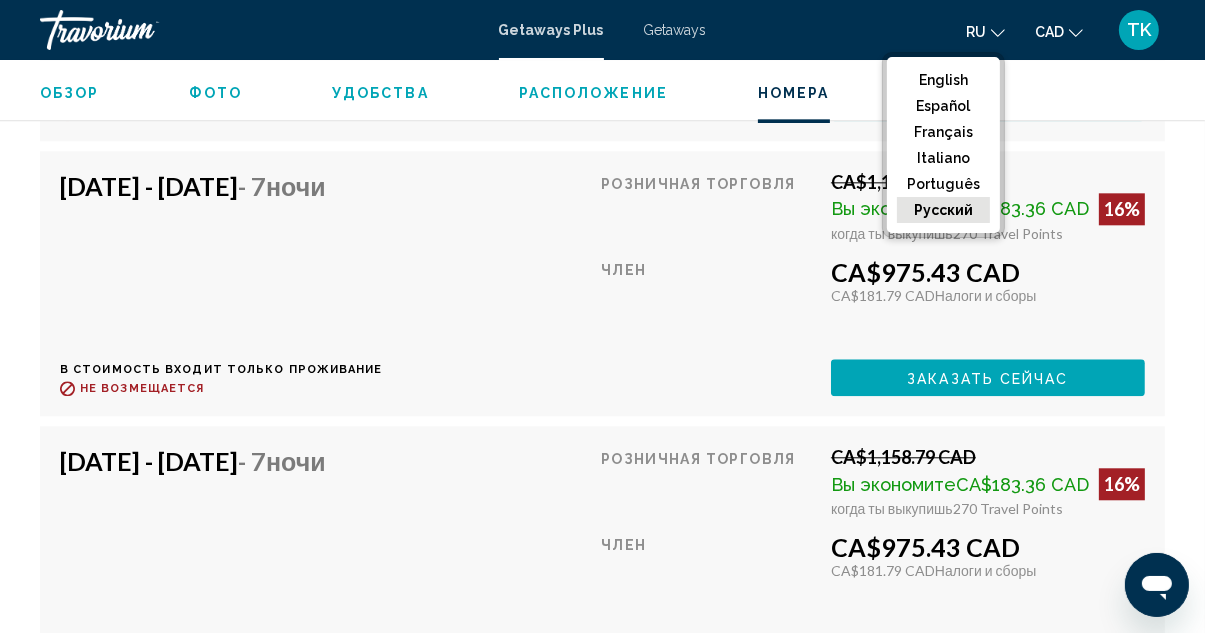 click on "English" 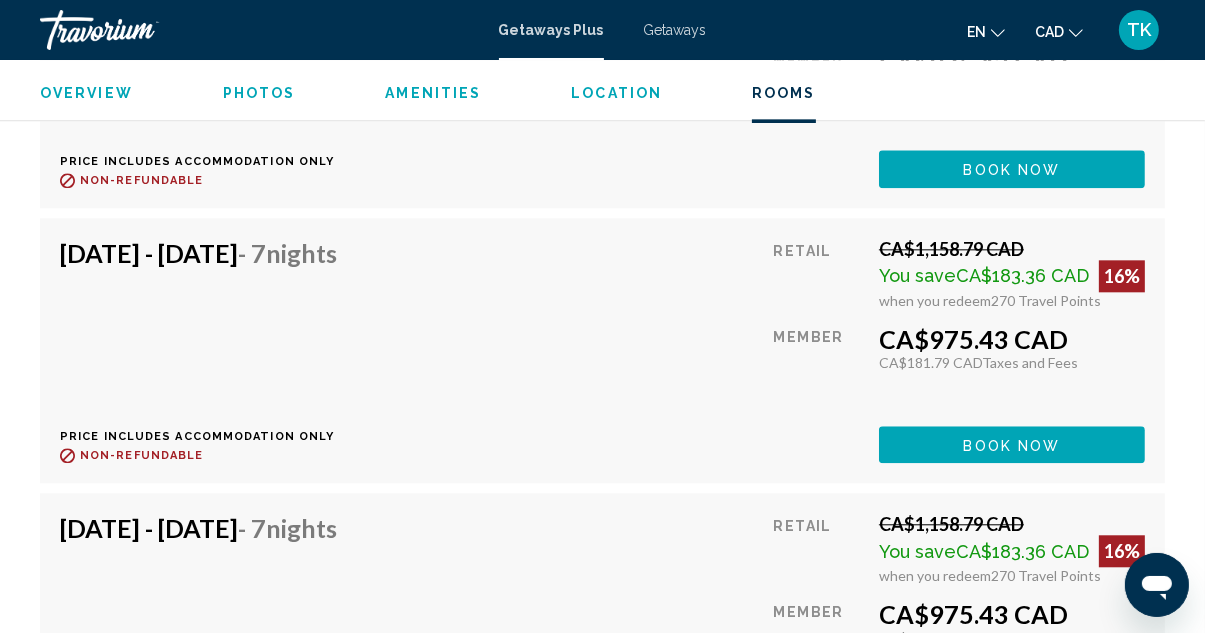 scroll, scrollTop: 4288, scrollLeft: 0, axis: vertical 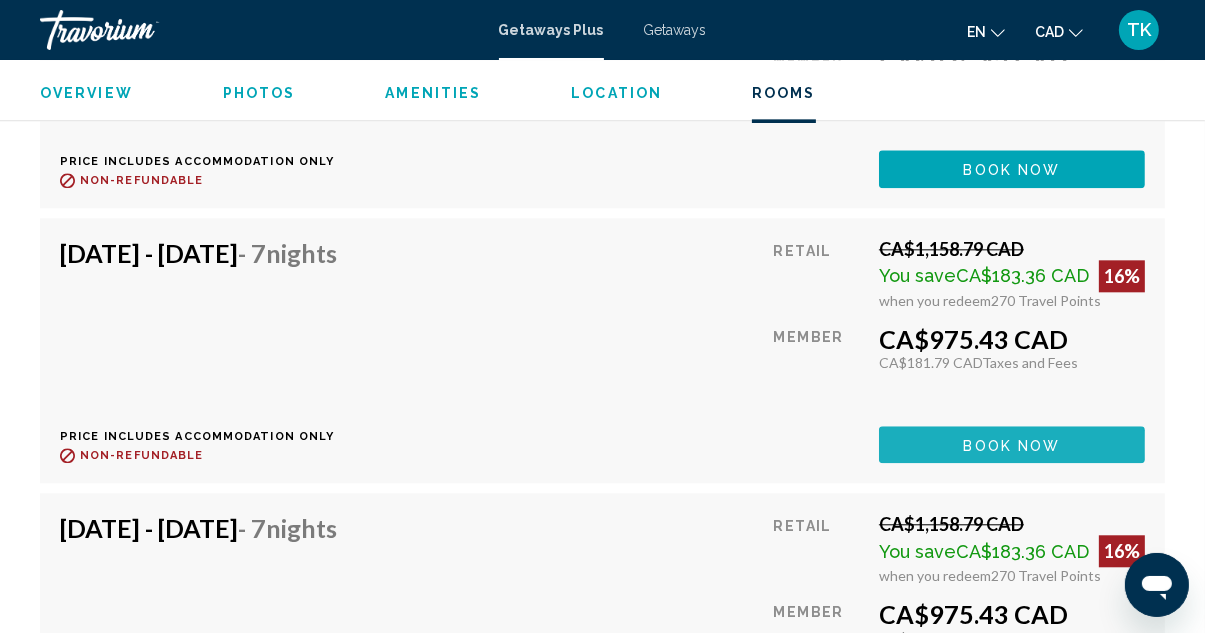 click on "Book now" at bounding box center (1012, -381) 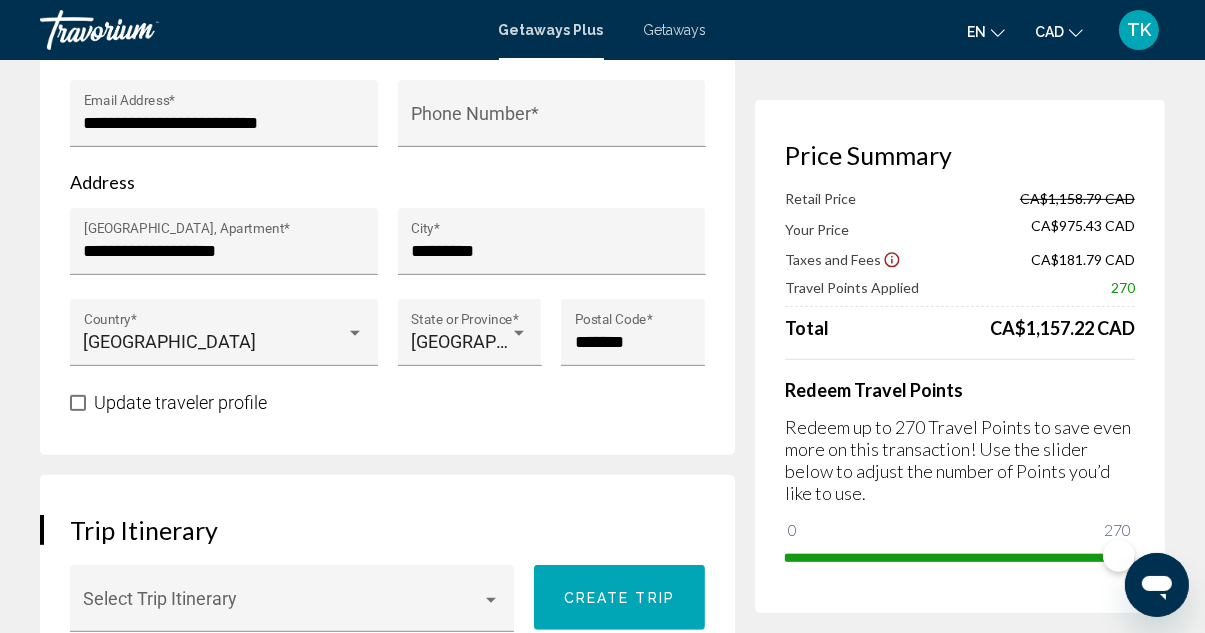 scroll, scrollTop: 738, scrollLeft: 0, axis: vertical 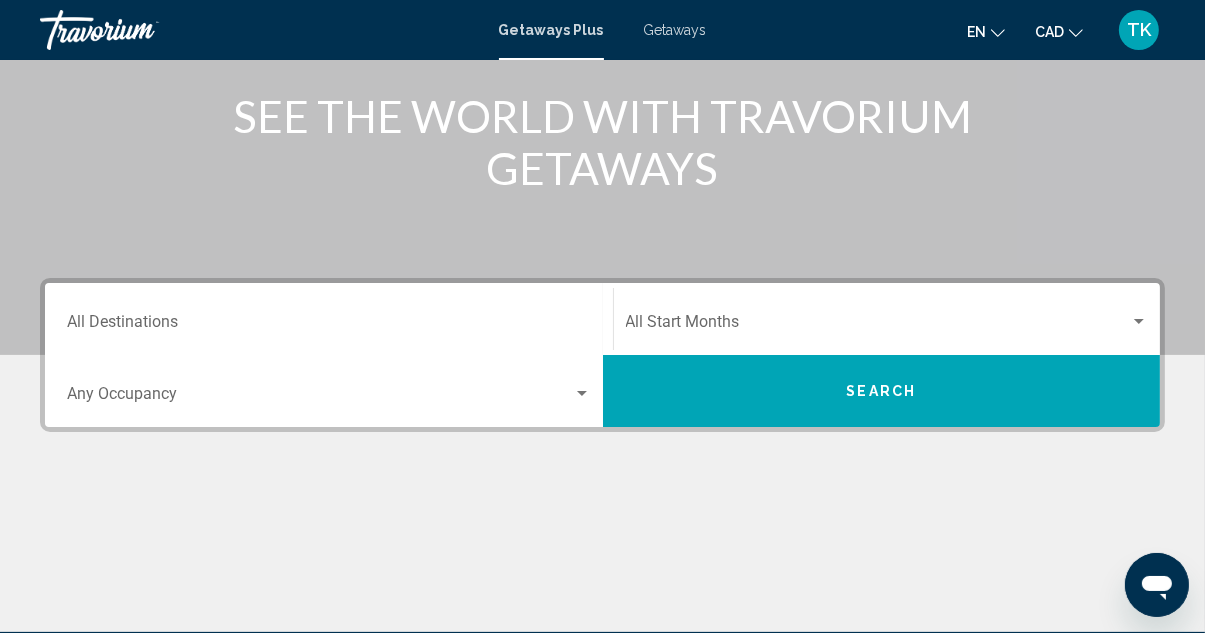 click 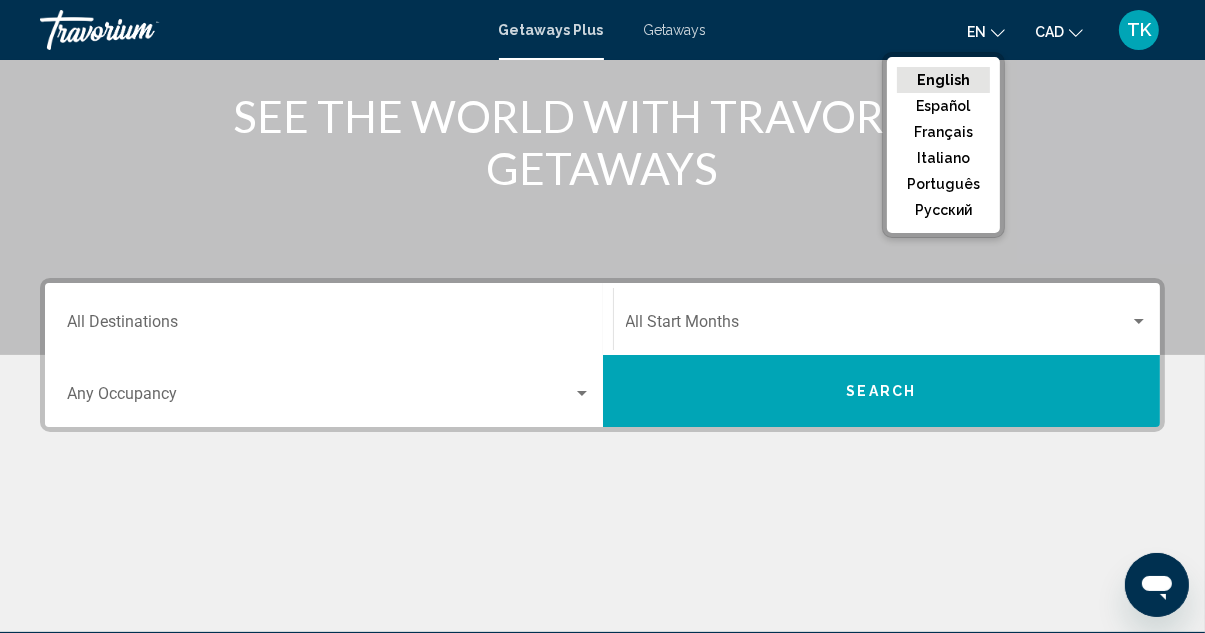 click on "русский" 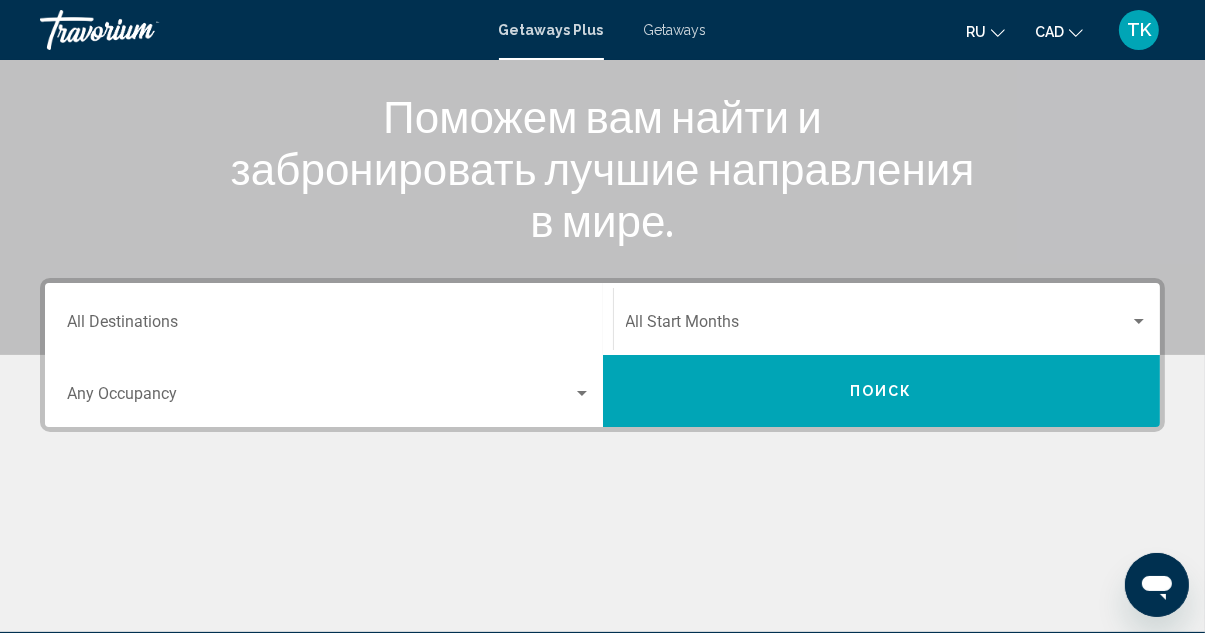 click on "Destination All Destinations" at bounding box center (329, 326) 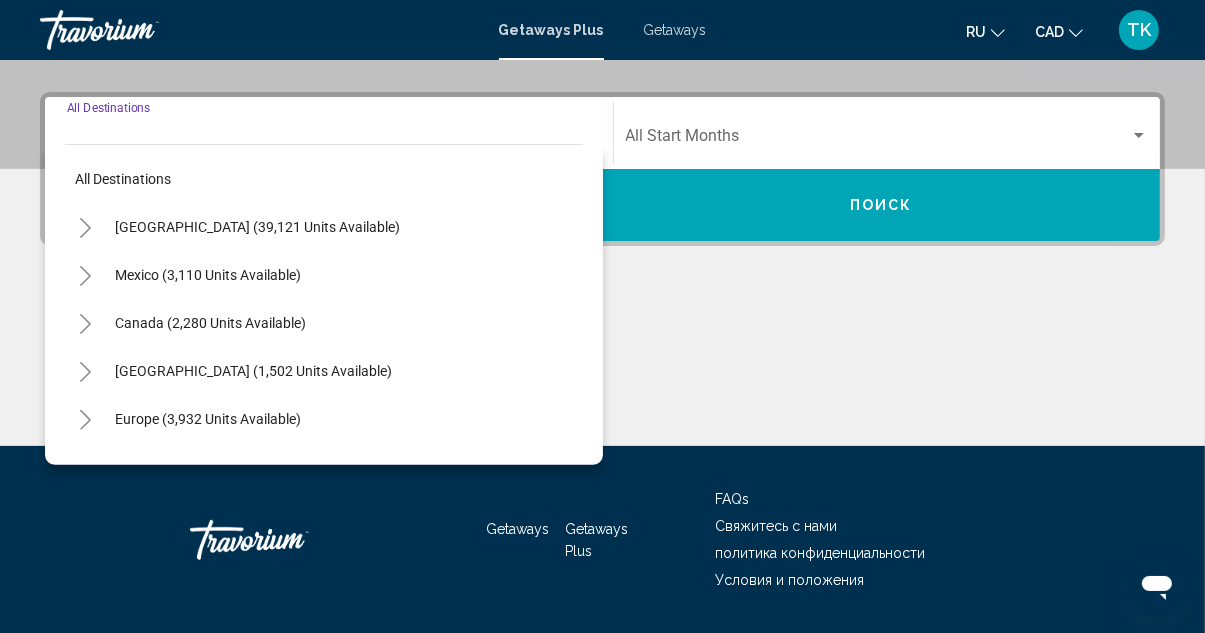 scroll, scrollTop: 457, scrollLeft: 0, axis: vertical 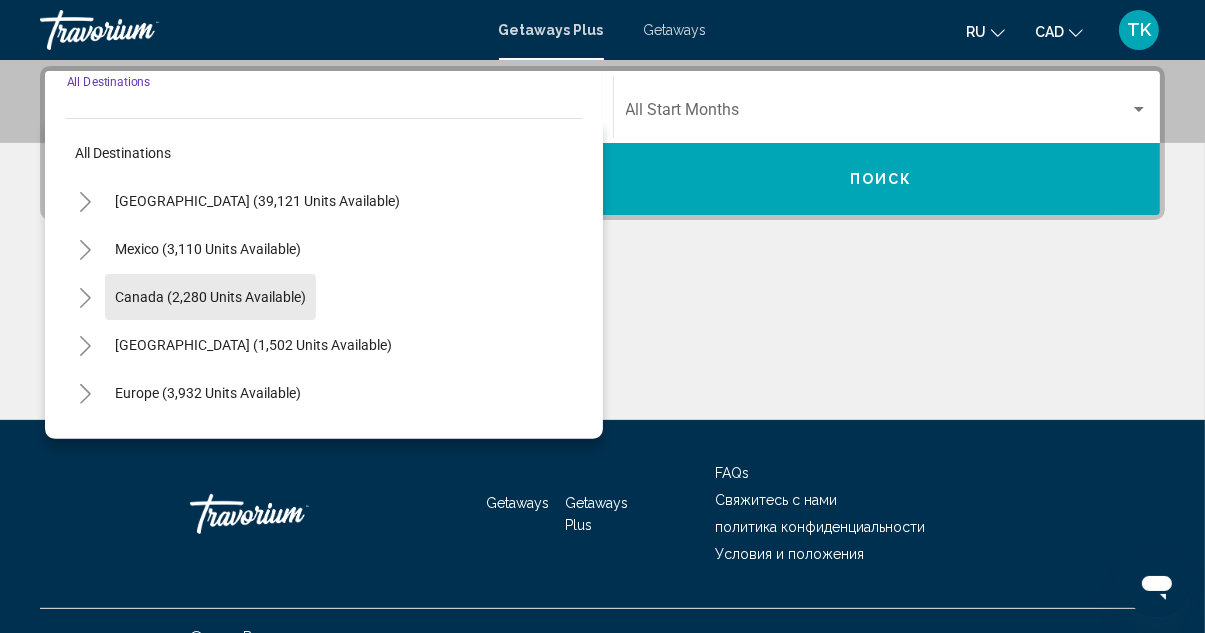 click on "Canada (2,280 units available)" at bounding box center (253, 345) 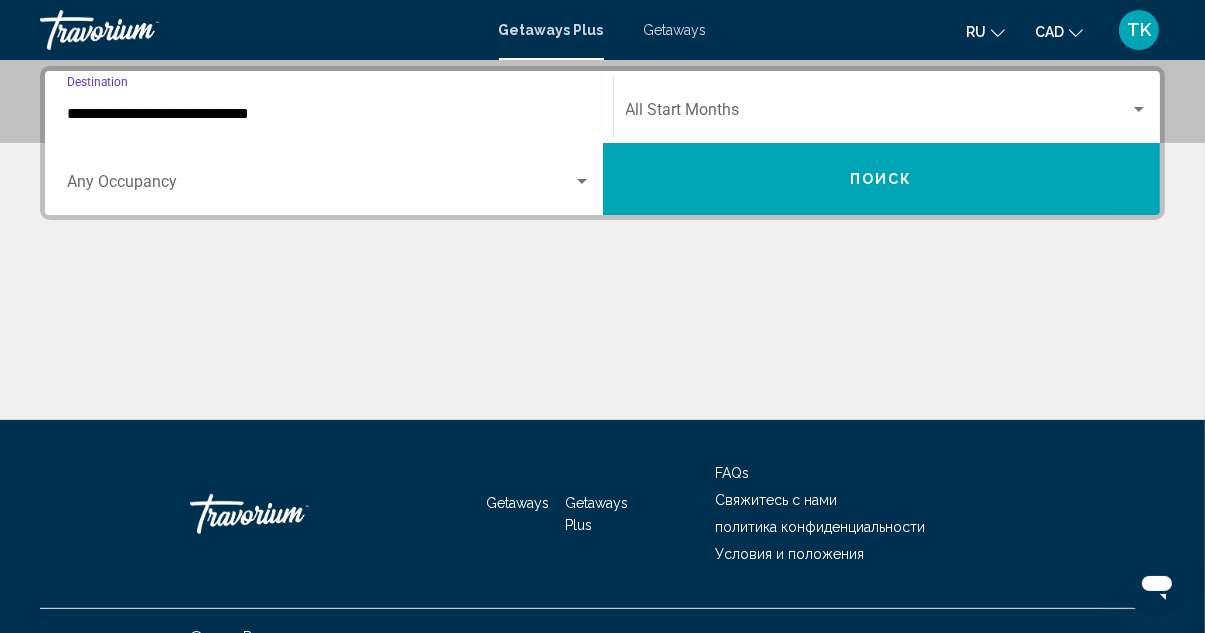 click at bounding box center [320, 186] 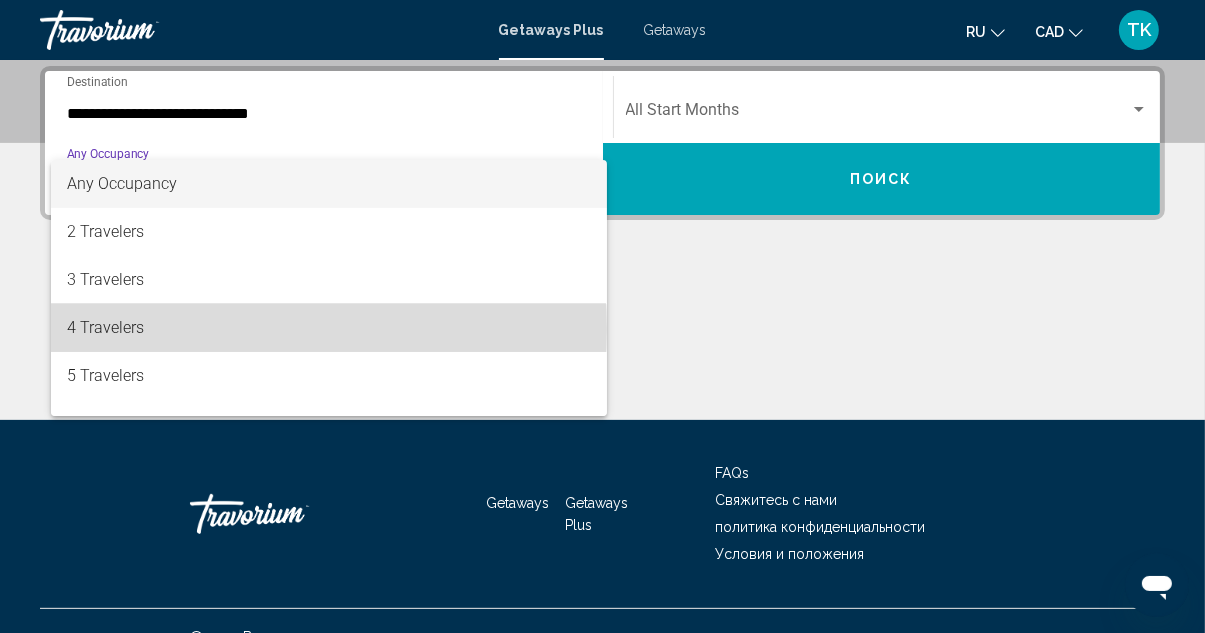 click on "4 Travelers" at bounding box center (329, 328) 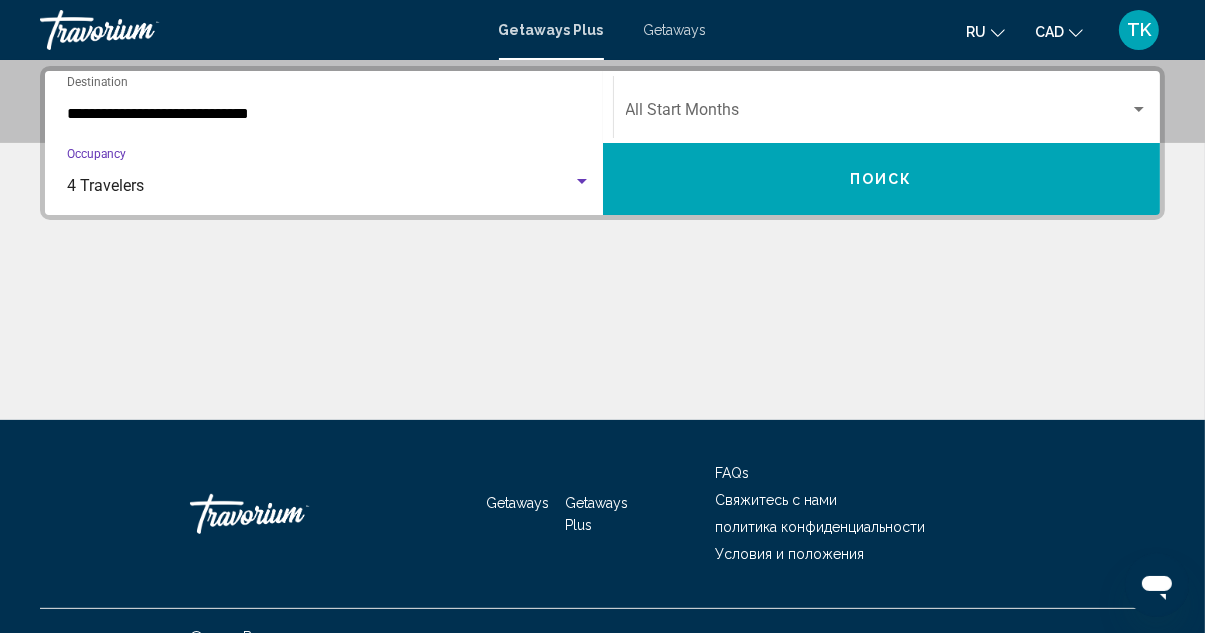 click at bounding box center [1139, 110] 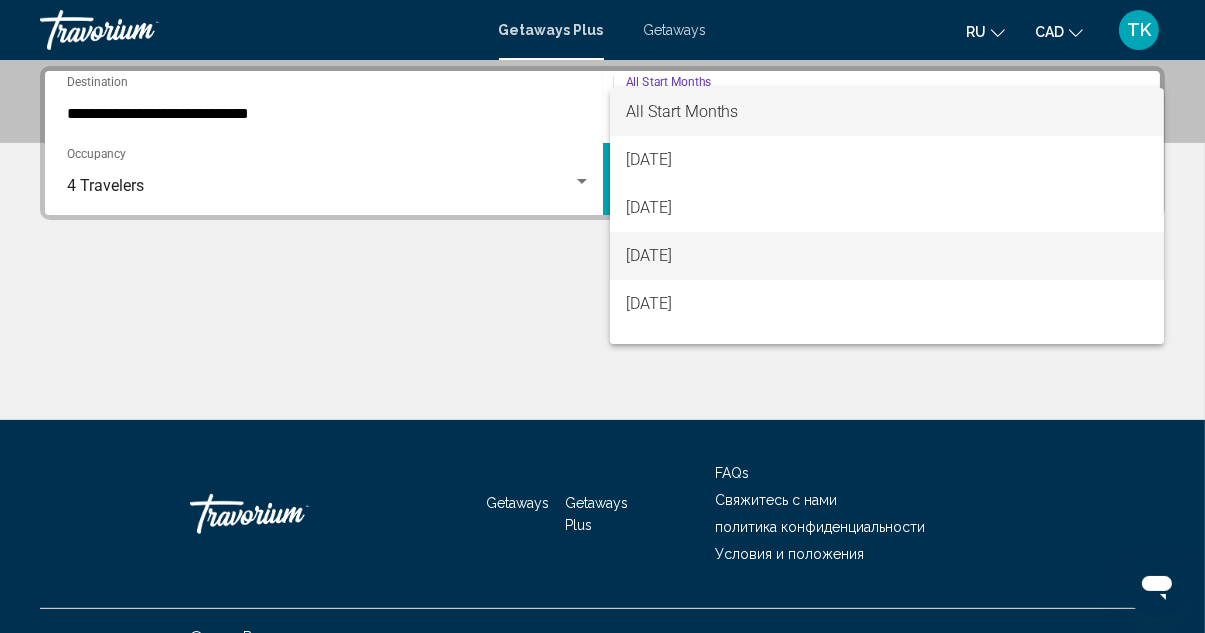 click on "[DATE]" at bounding box center (887, 256) 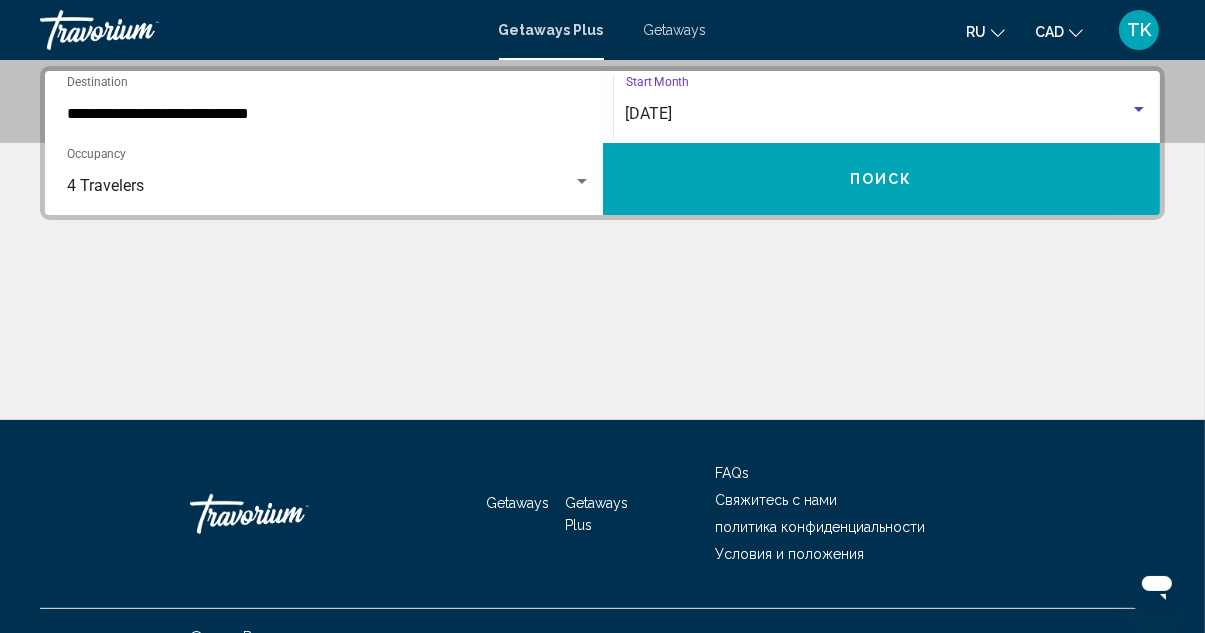 click on "Поиск" at bounding box center [882, 179] 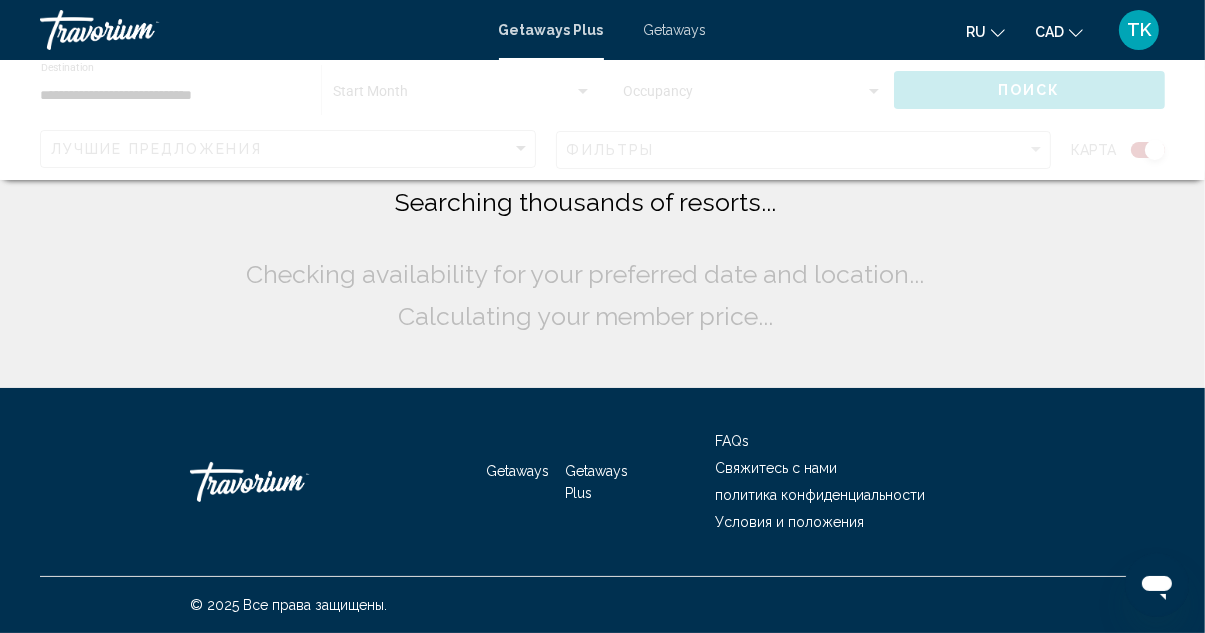 scroll, scrollTop: 0, scrollLeft: 0, axis: both 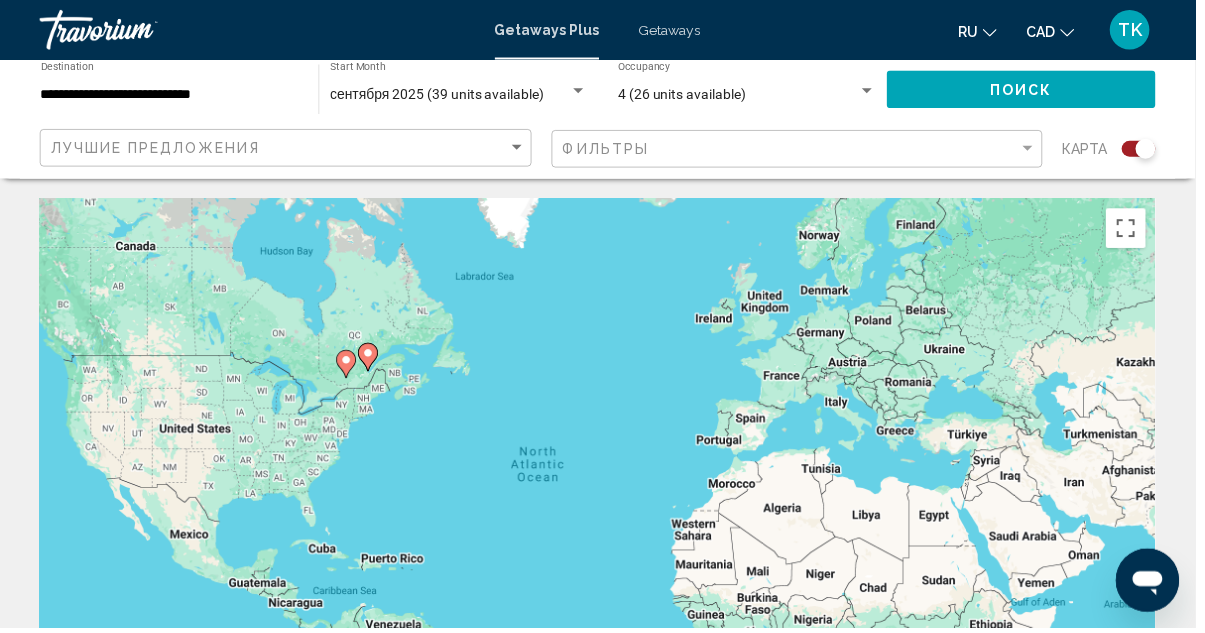 click at bounding box center [583, 91] 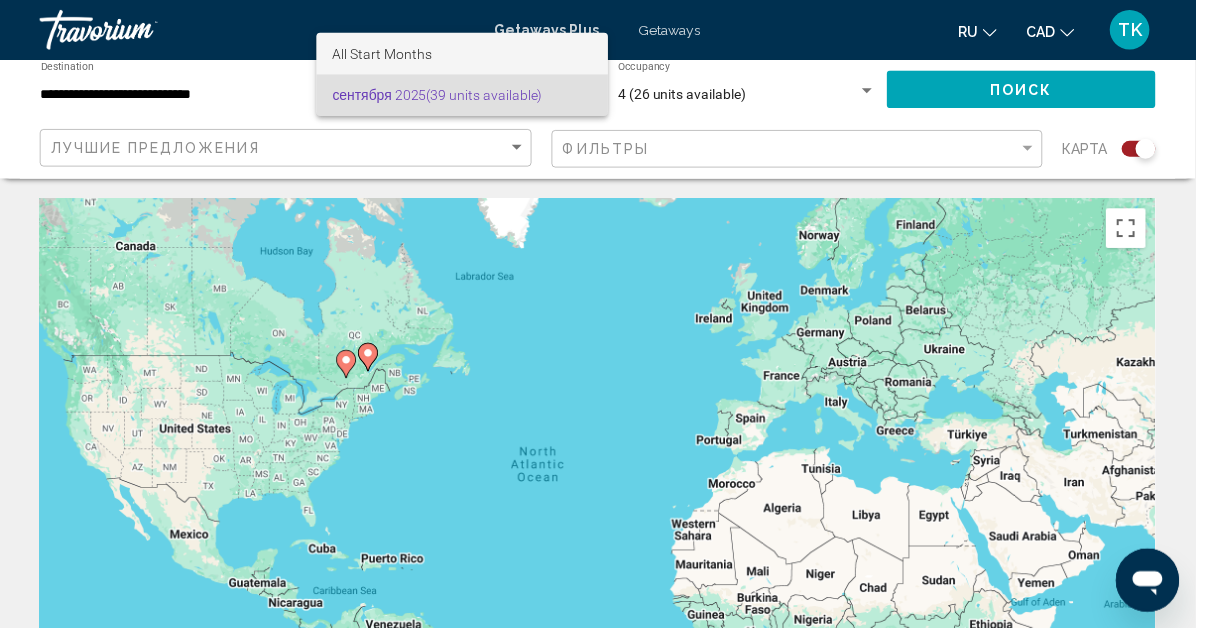 click on "All Start Months" at bounding box center [466, 54] 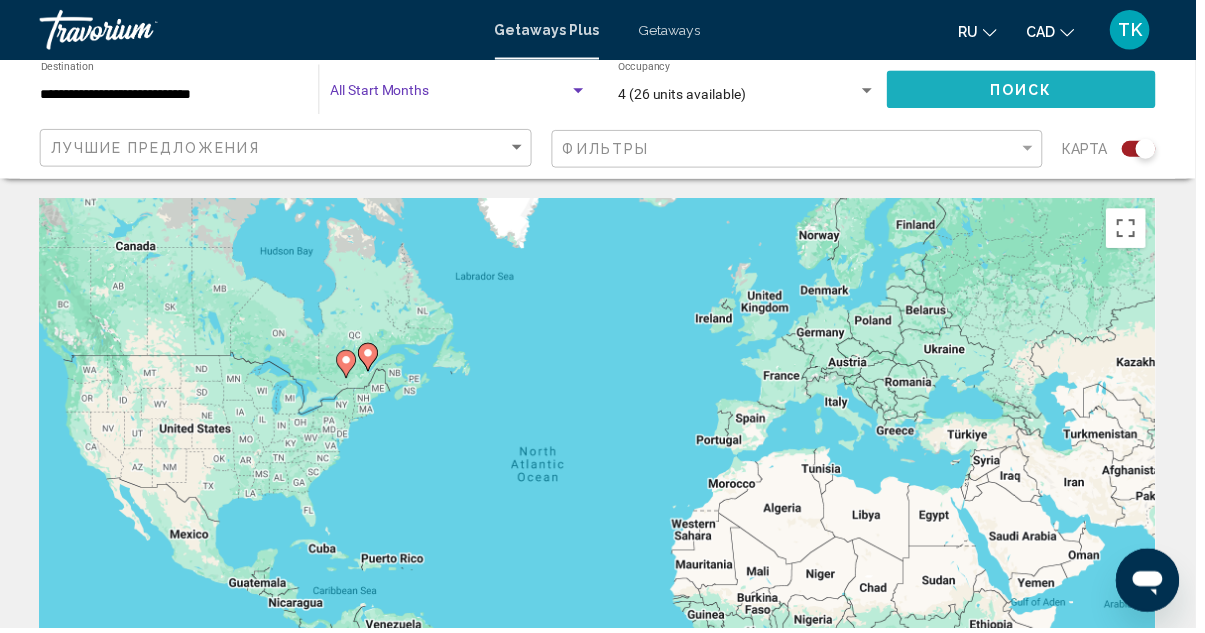 click on "Поиск" 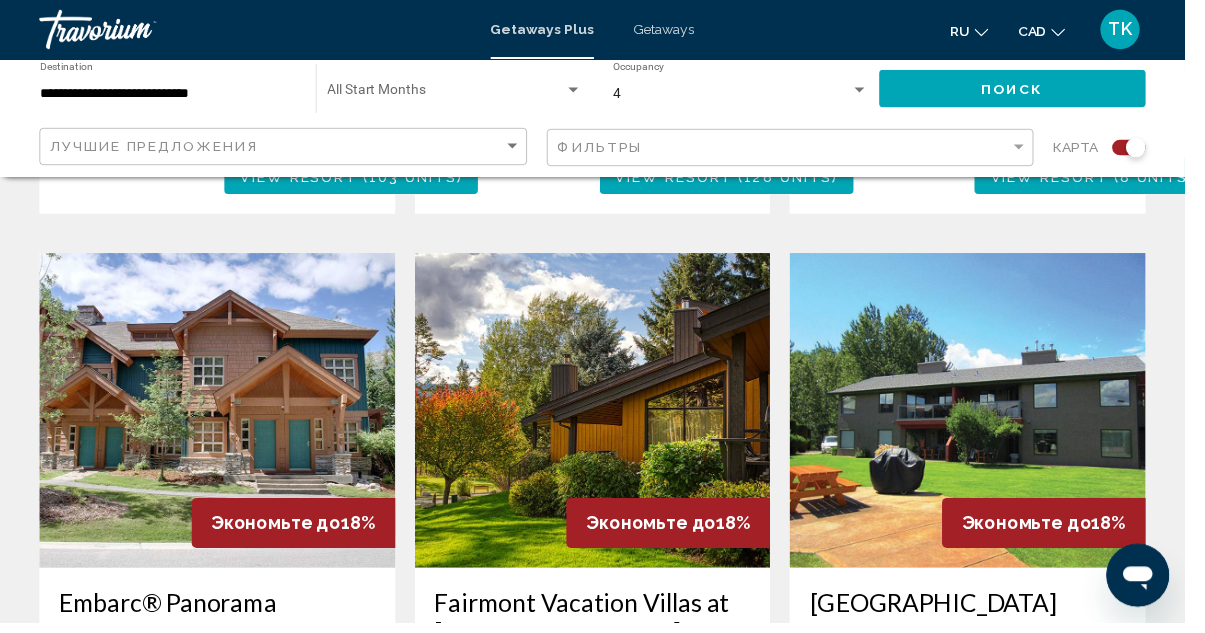 scroll, scrollTop: 2142, scrollLeft: 0, axis: vertical 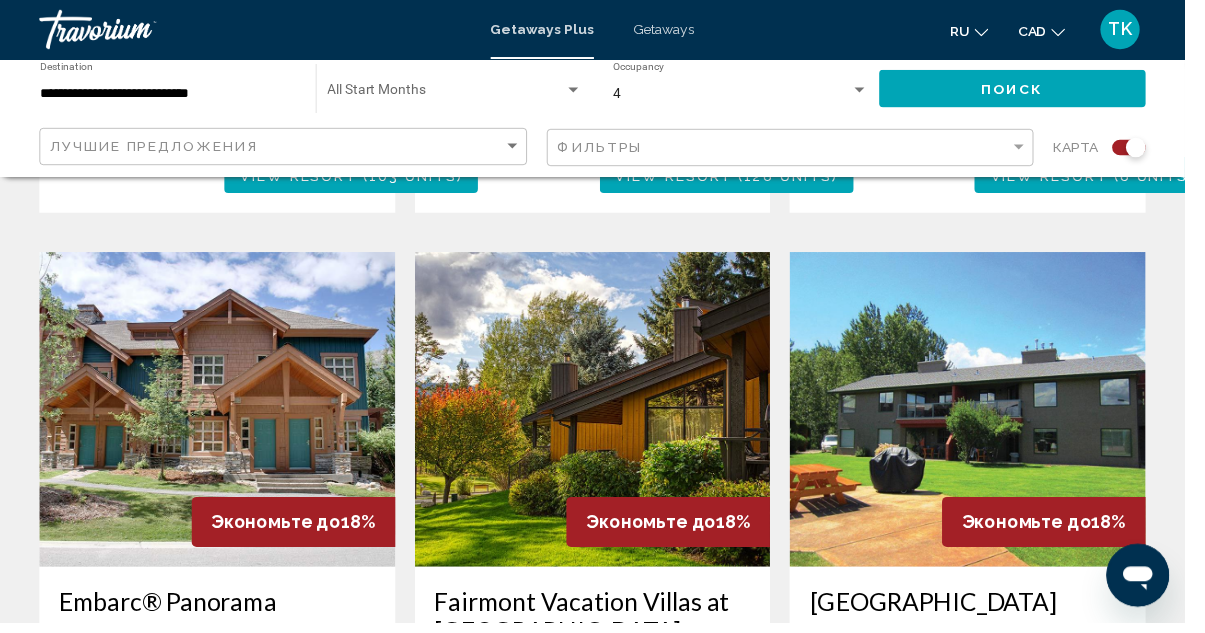 click at bounding box center [603, 416] 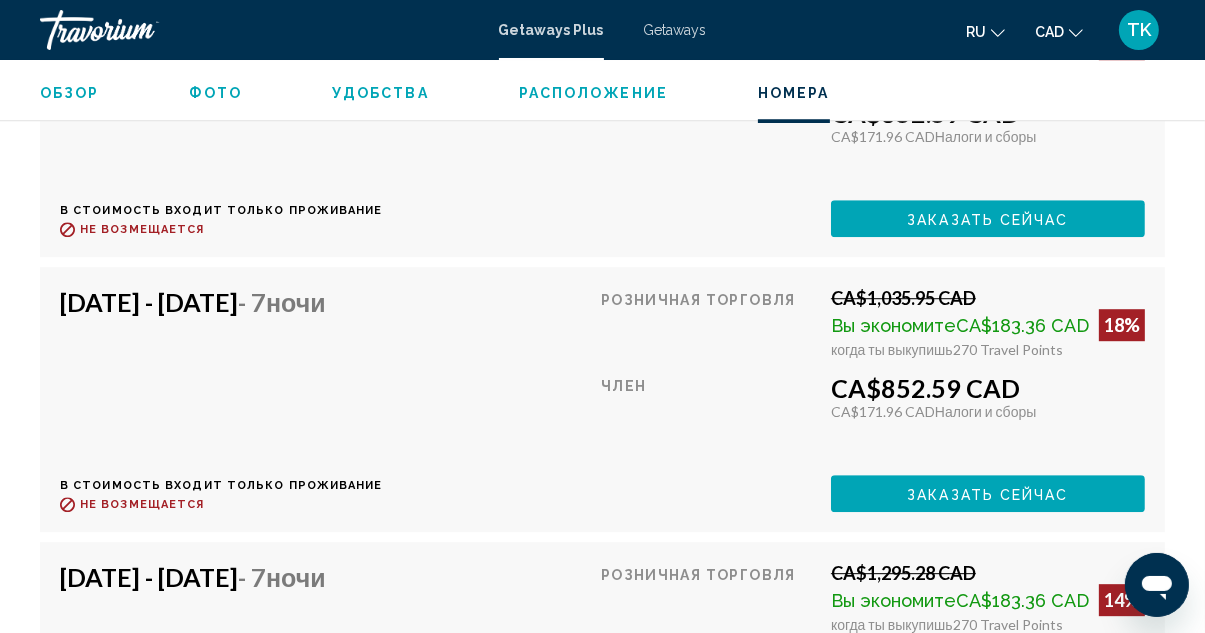scroll, scrollTop: 5095, scrollLeft: 0, axis: vertical 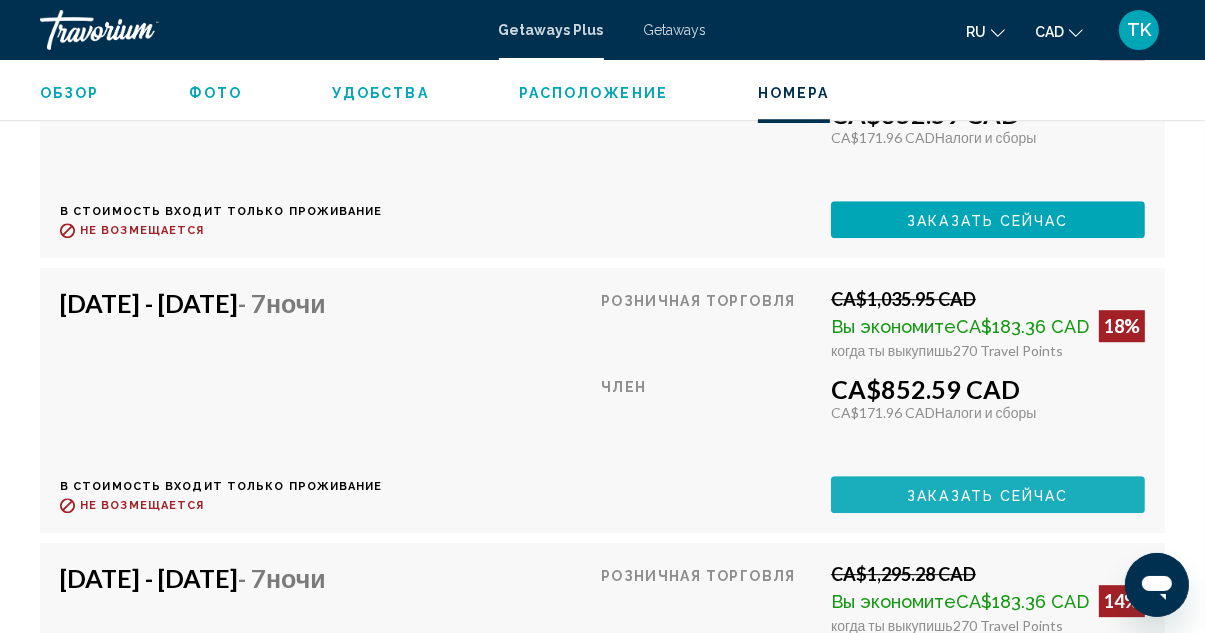 click on "Заказать сейчас" at bounding box center [988, -881] 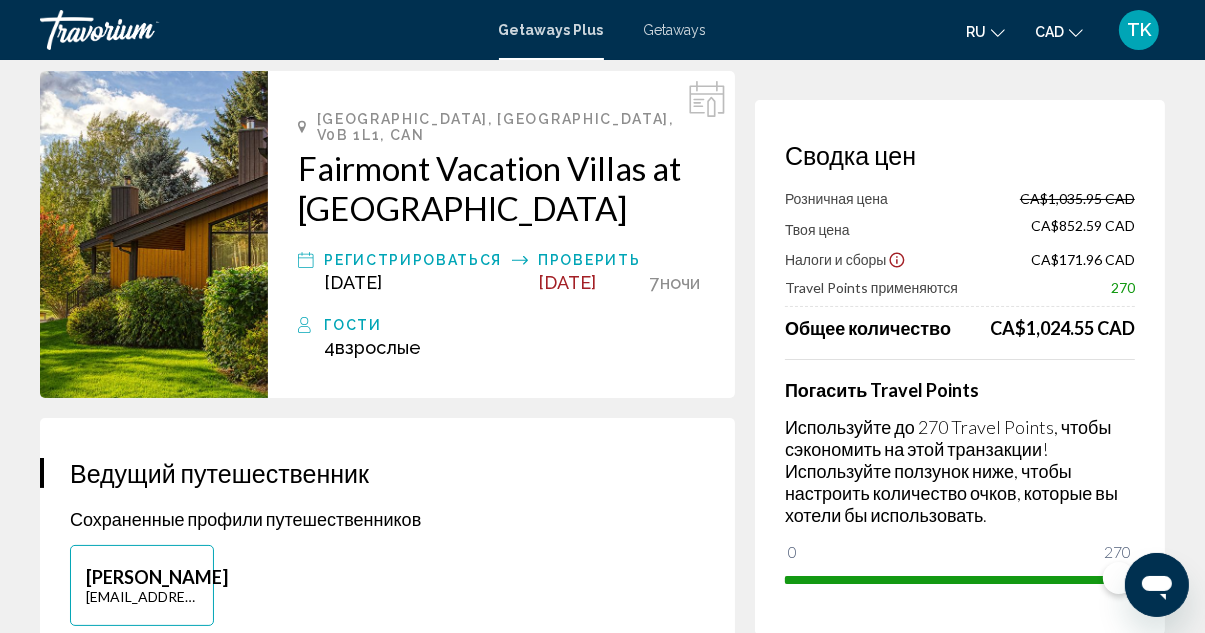 scroll, scrollTop: 81, scrollLeft: 0, axis: vertical 